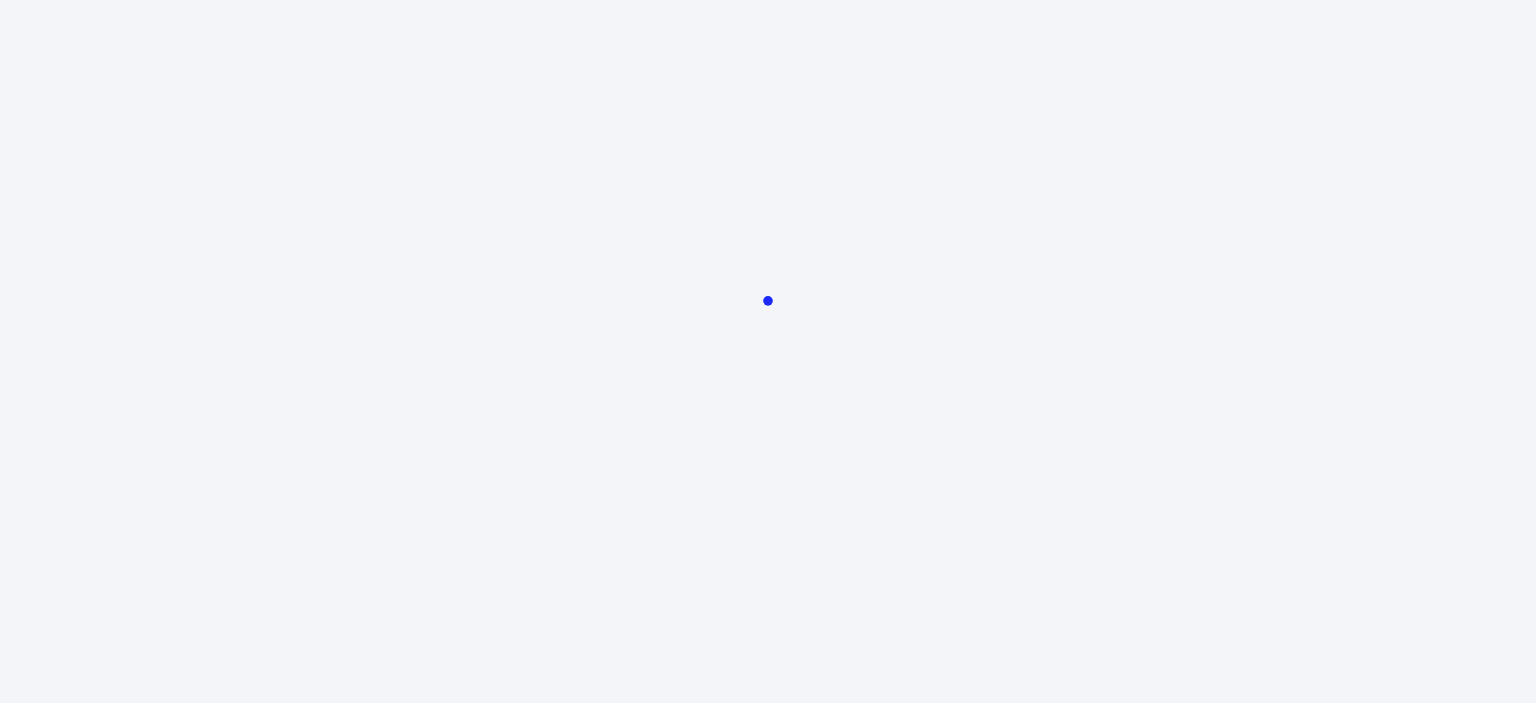 scroll, scrollTop: 0, scrollLeft: 0, axis: both 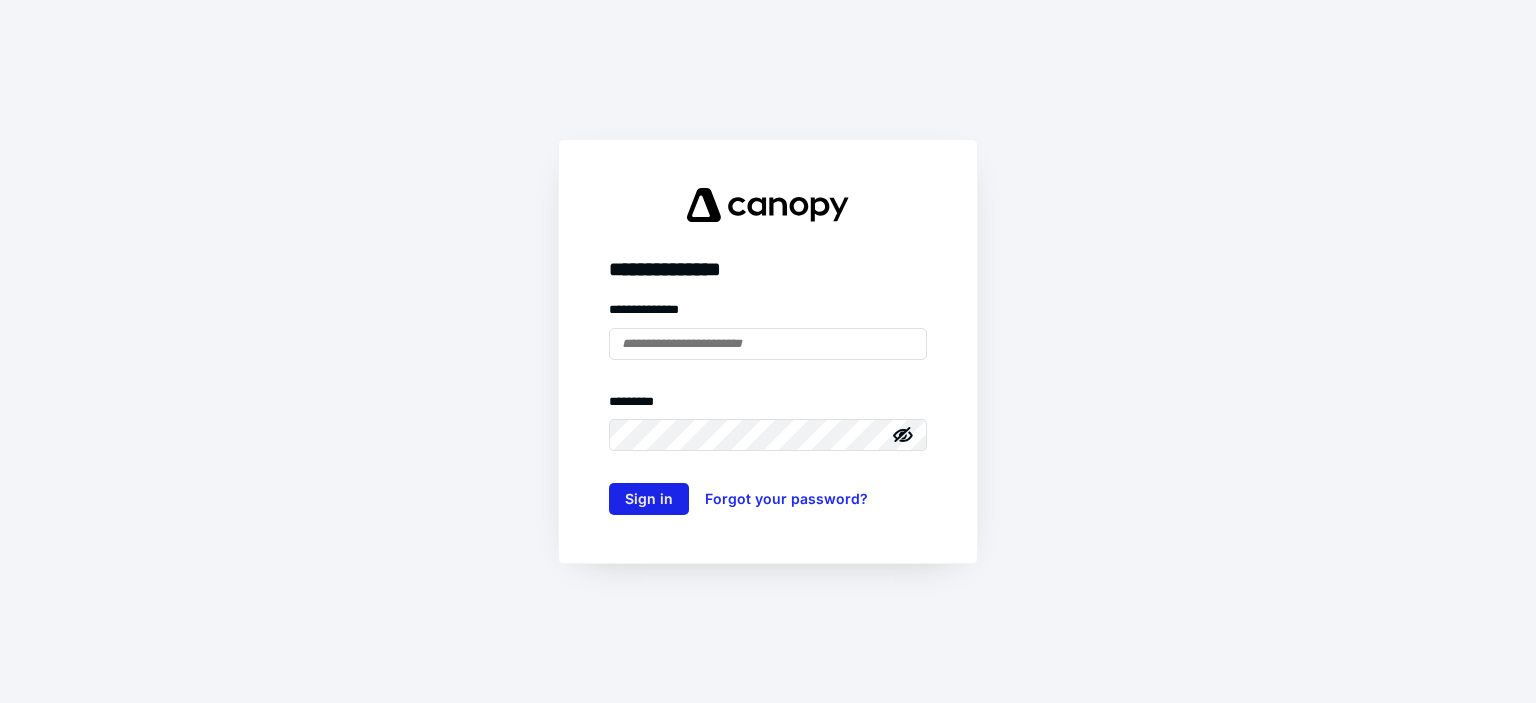 type on "**********" 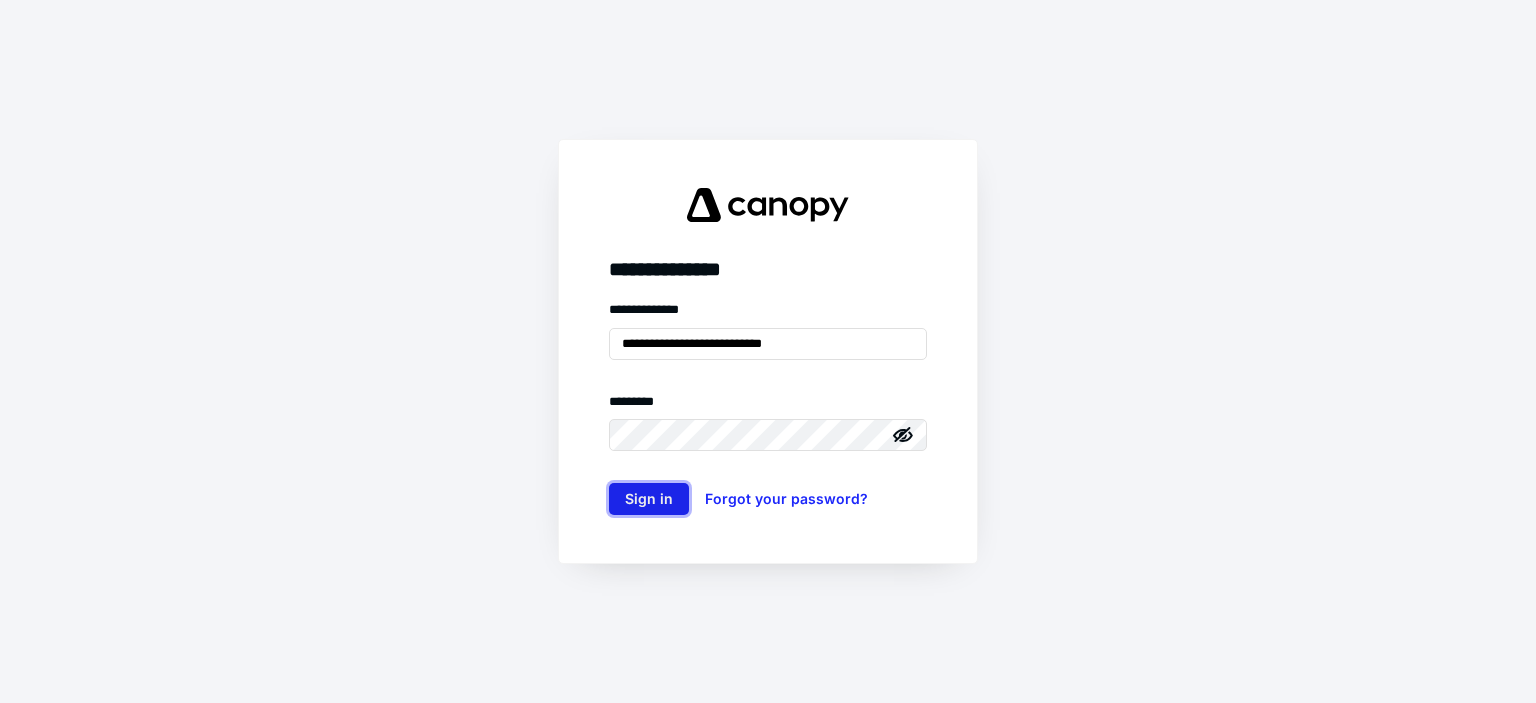 click on "Sign in" at bounding box center (649, 499) 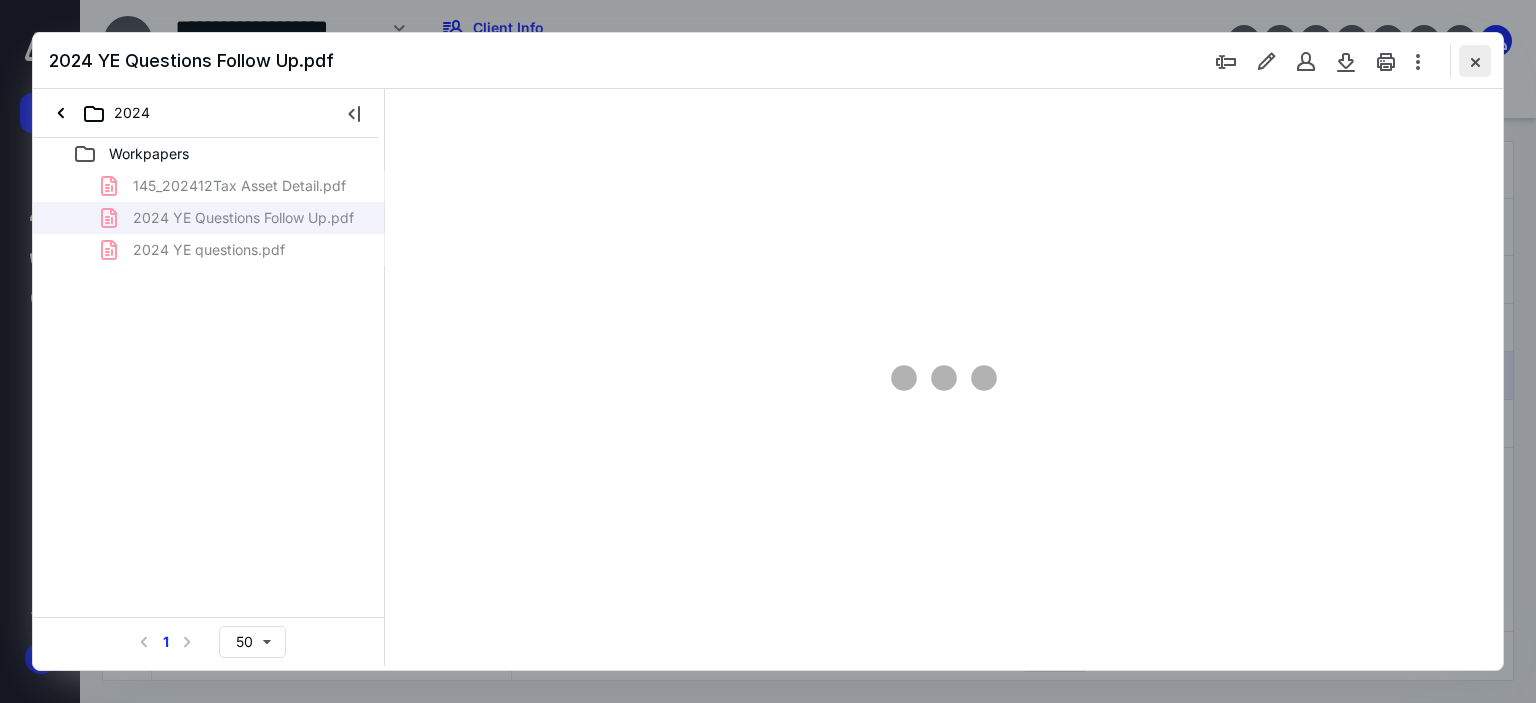 scroll, scrollTop: 0, scrollLeft: 0, axis: both 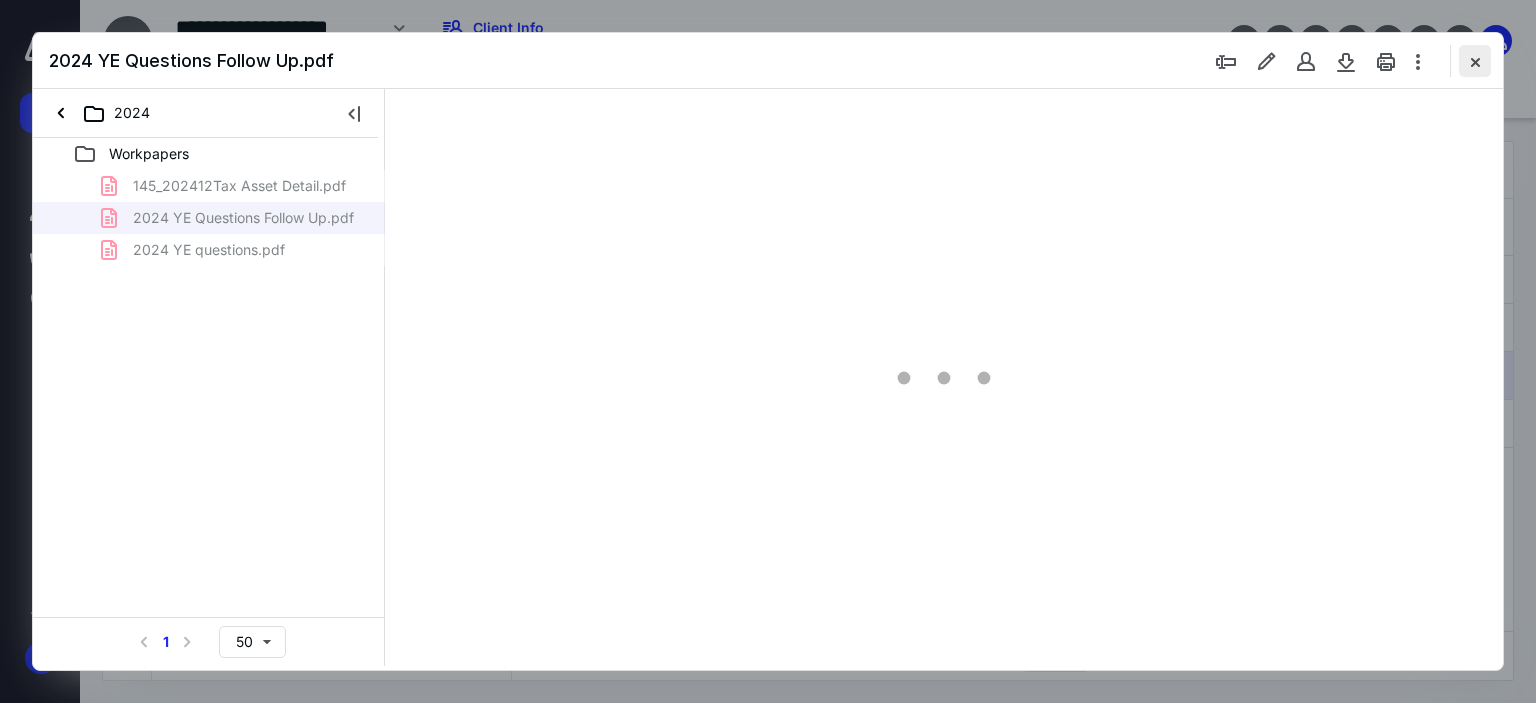 type on "179" 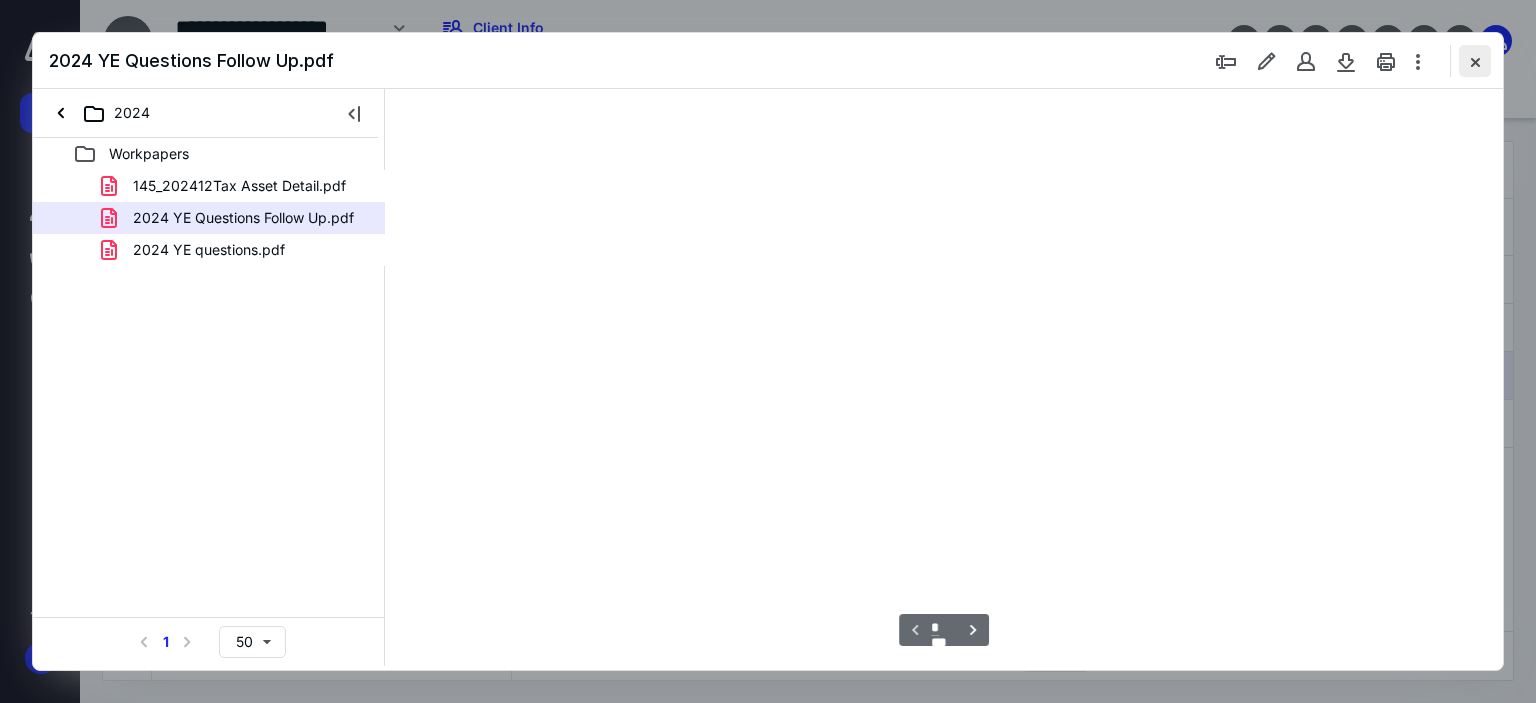 scroll, scrollTop: 83, scrollLeft: 0, axis: vertical 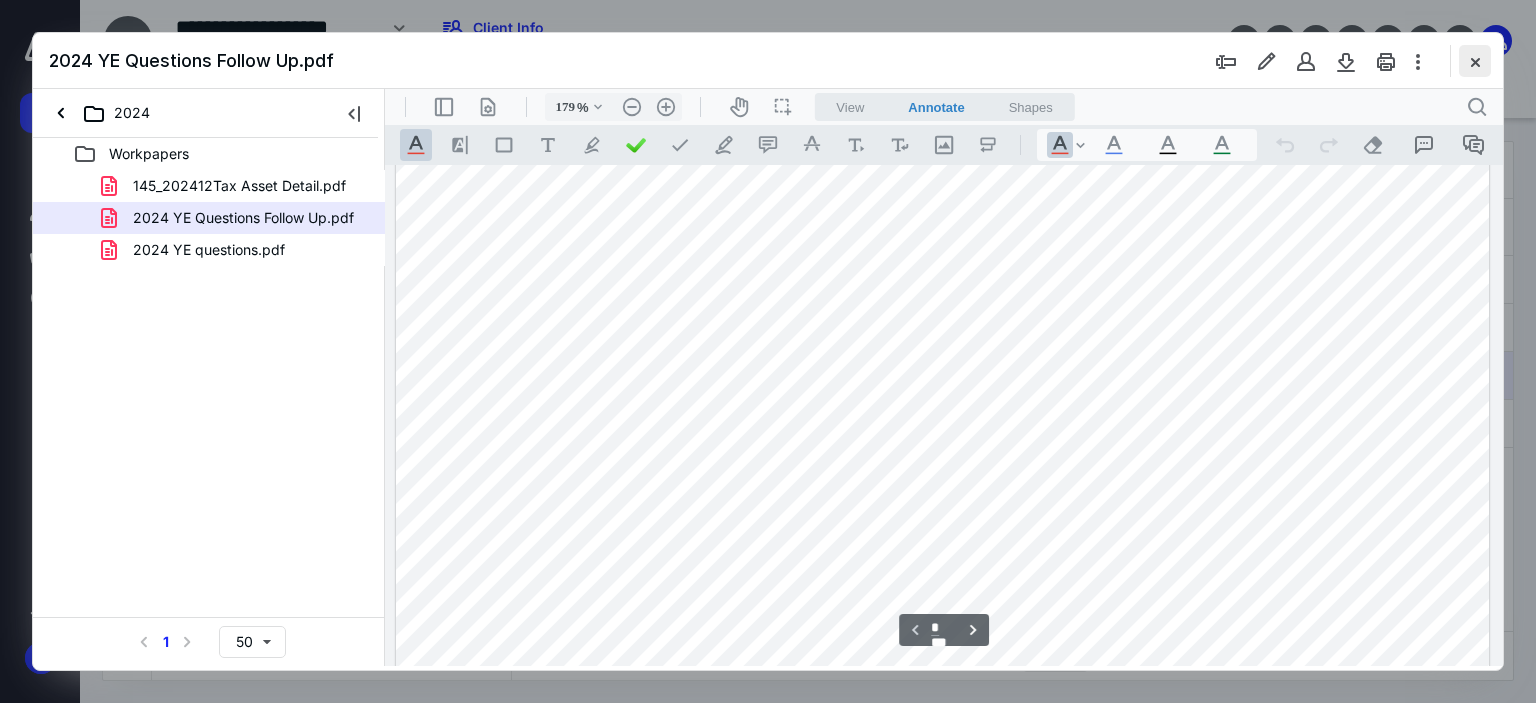 click at bounding box center [1475, 61] 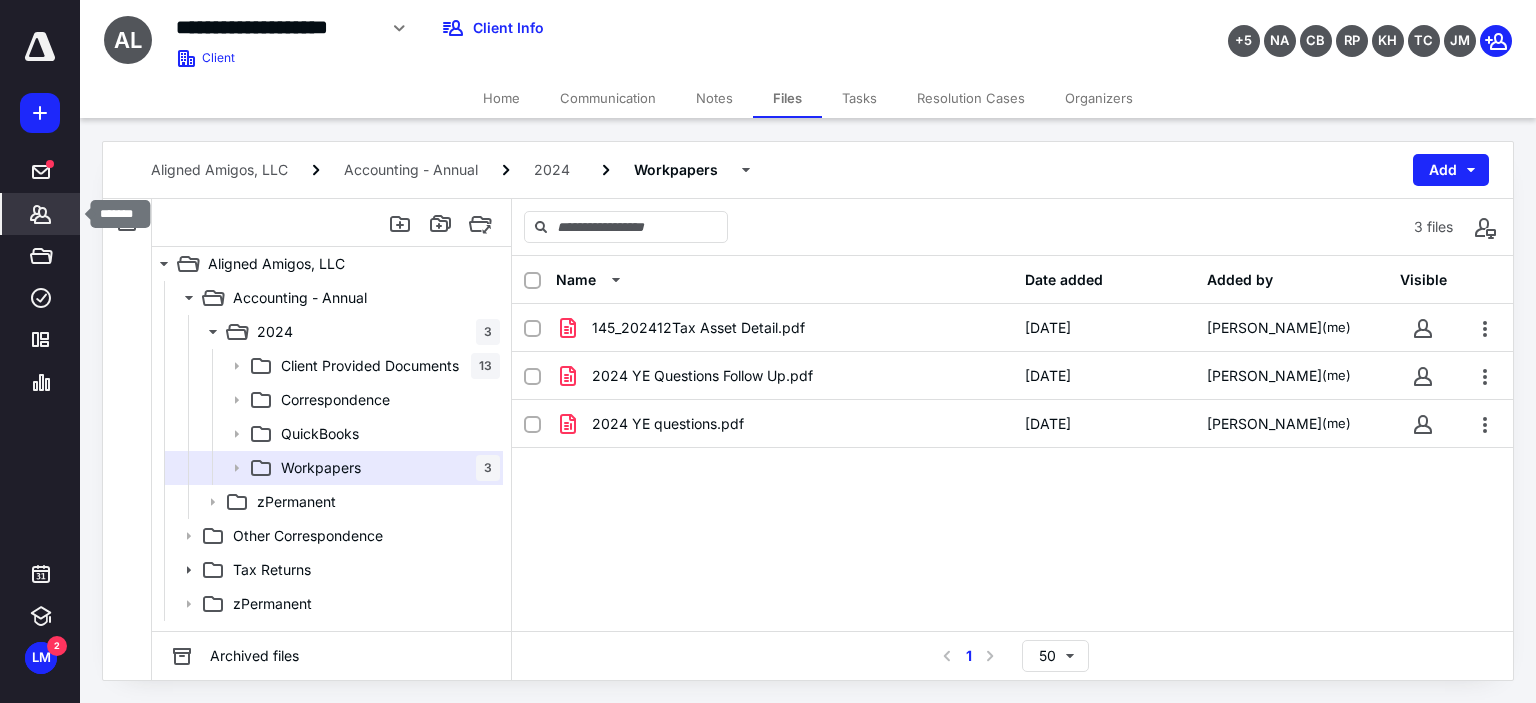 click 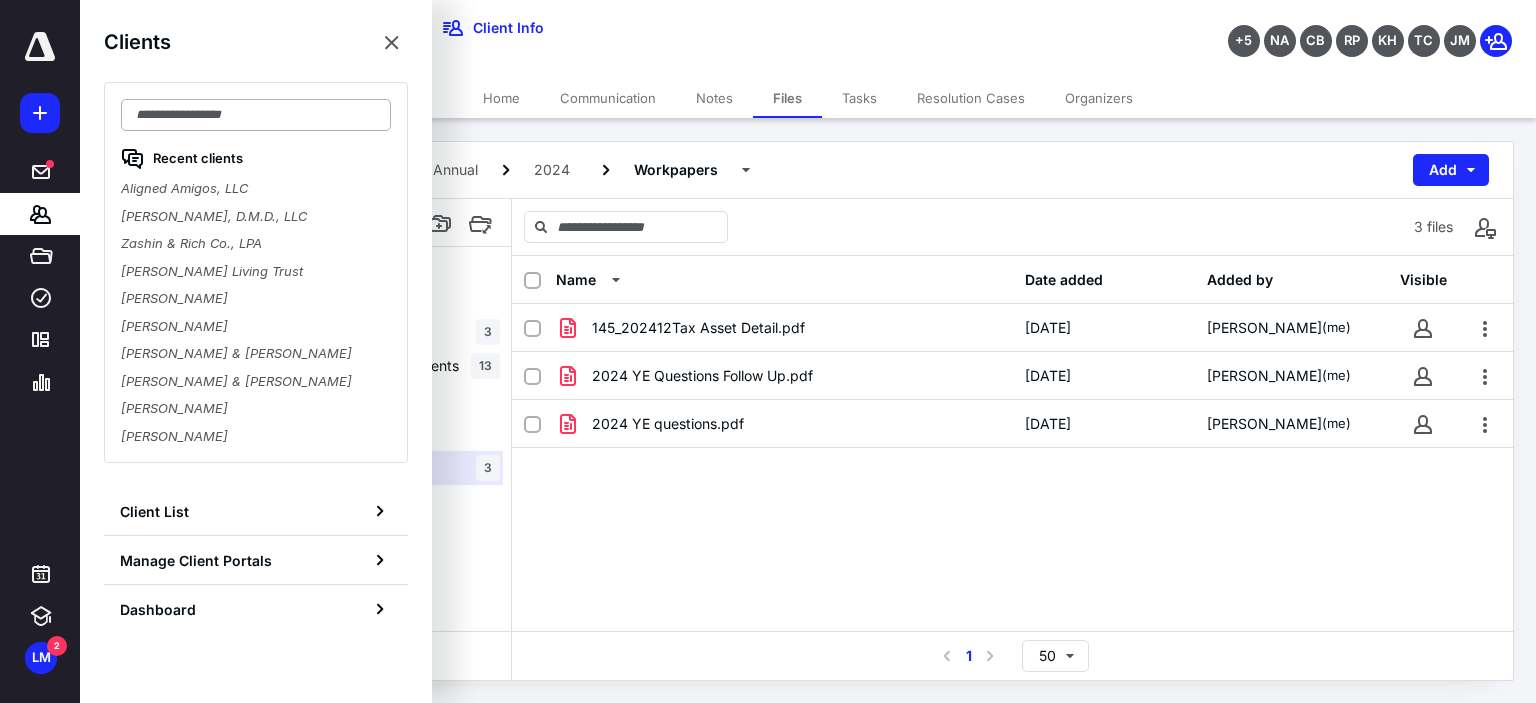 click at bounding box center (256, 115) 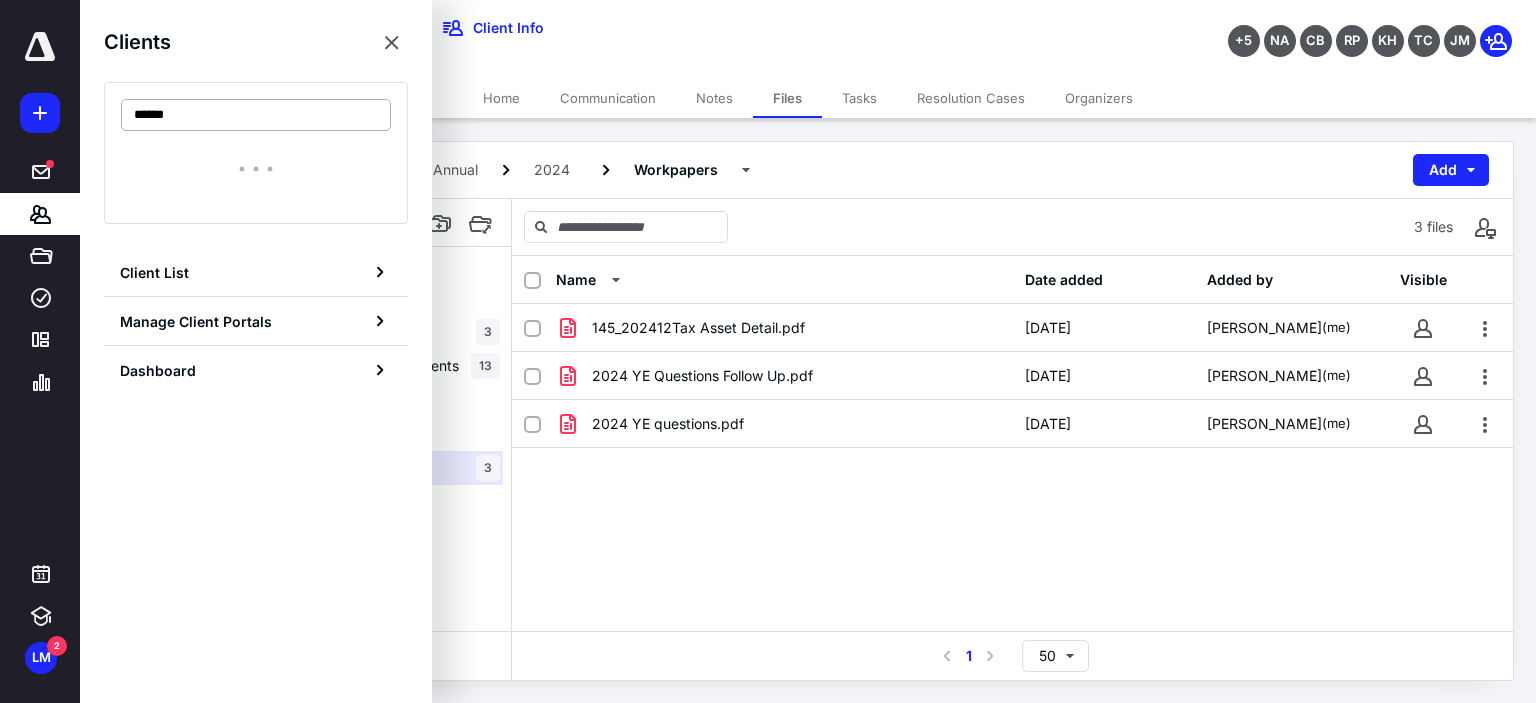 type on "******" 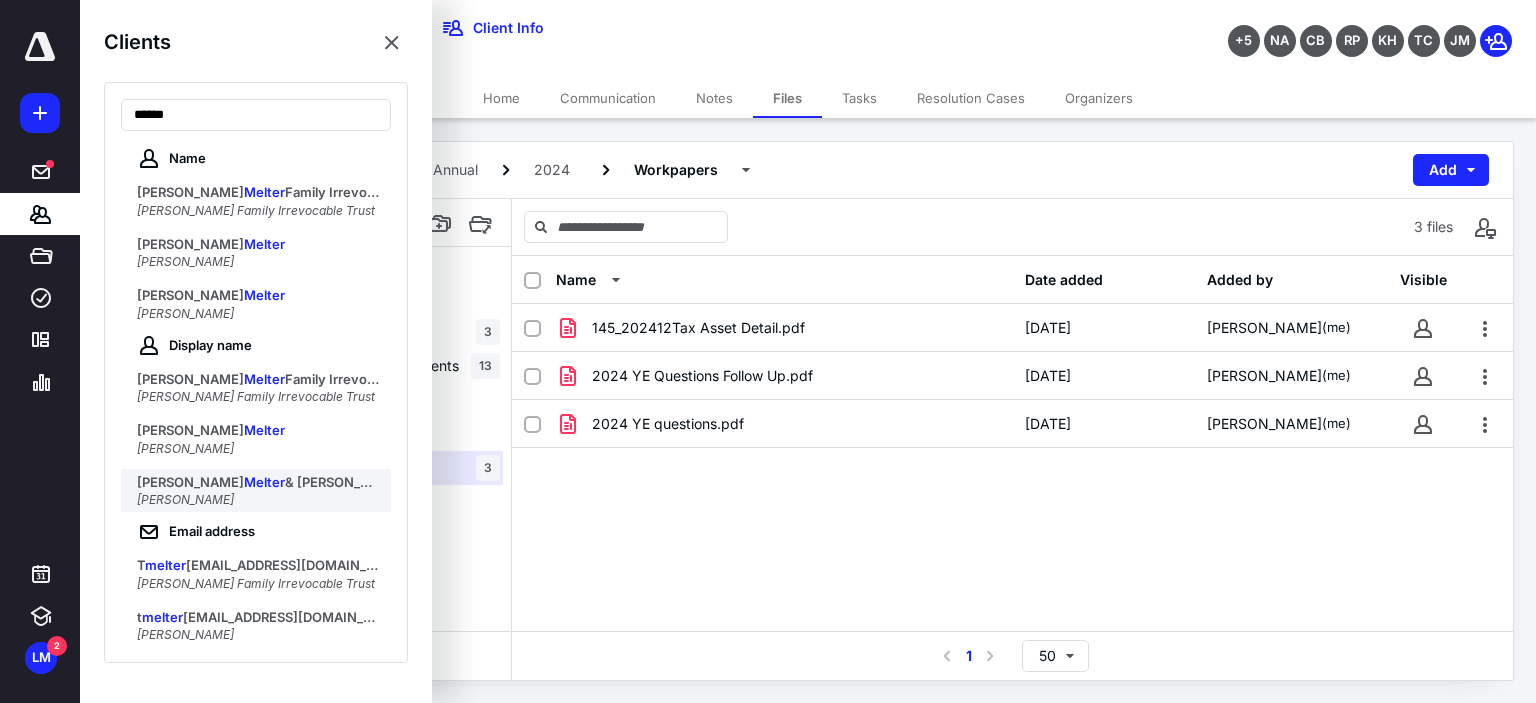 click on "[PERSON_NAME]" at bounding box center [190, 482] 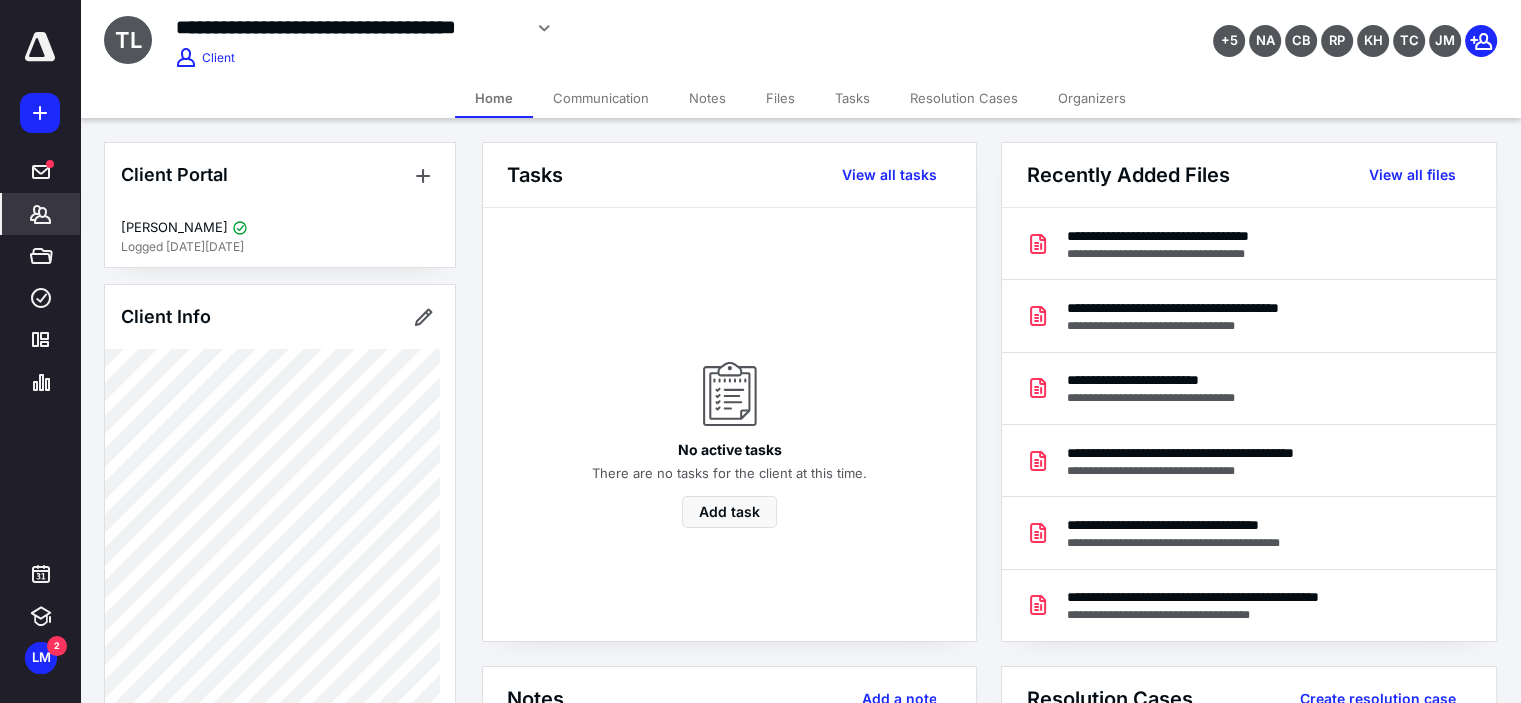 click on "Communication" at bounding box center [601, 98] 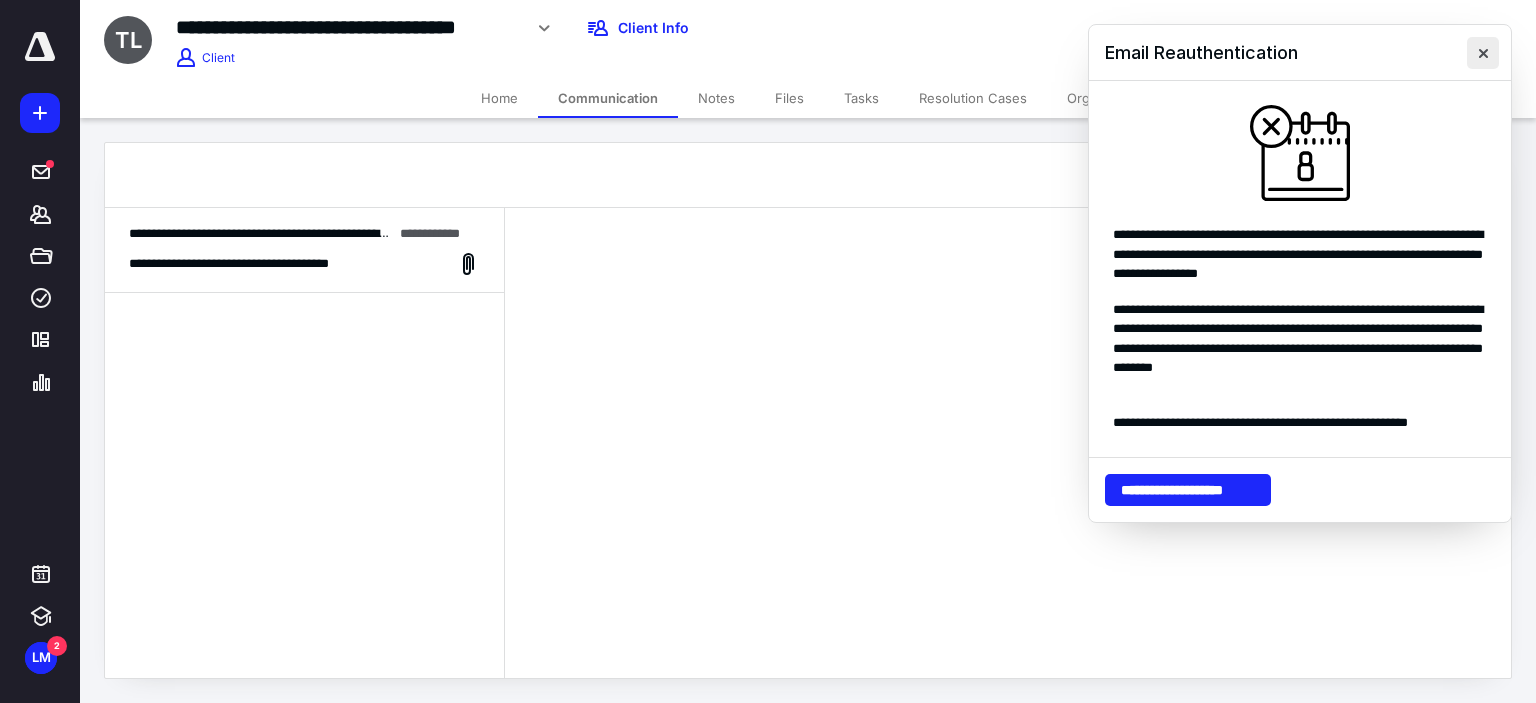 click at bounding box center (1483, 53) 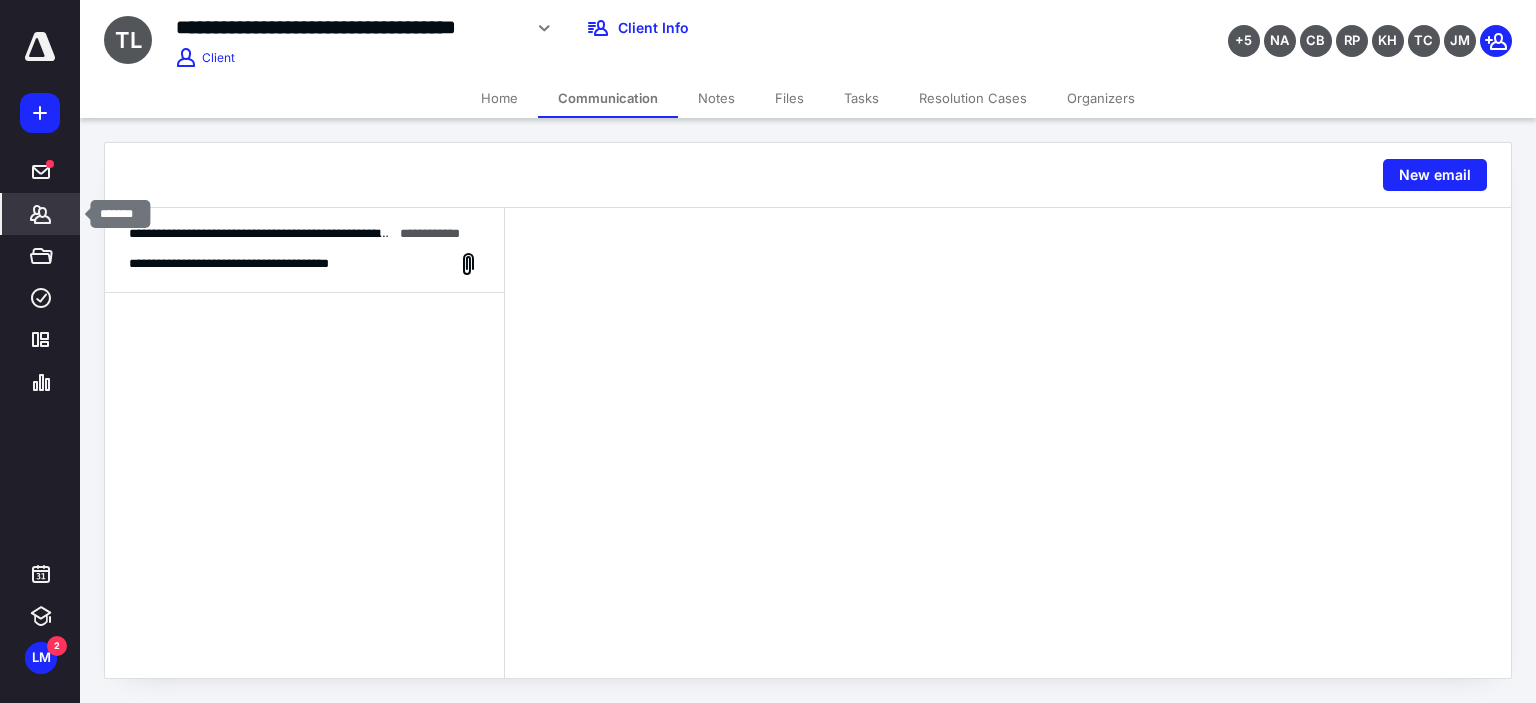 click 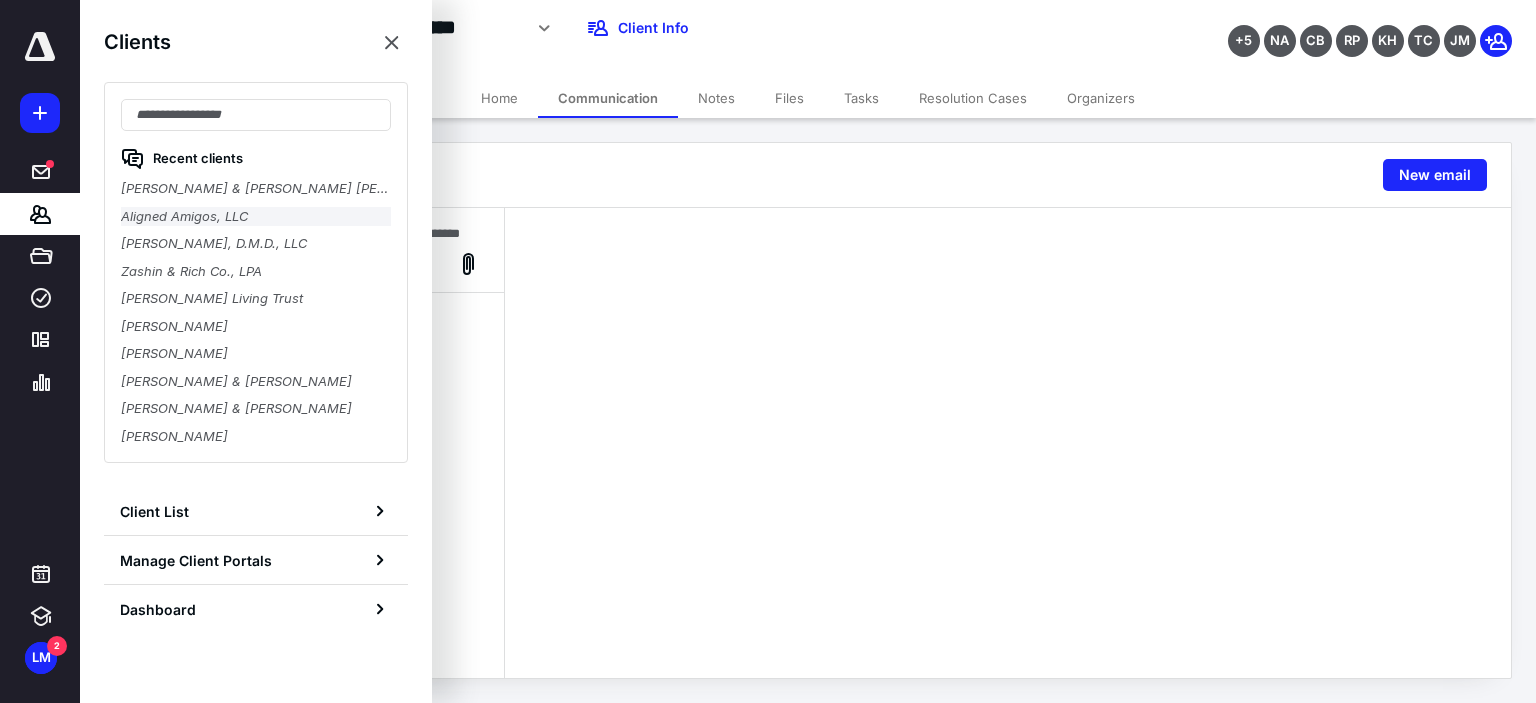 click on "Aligned Amigos, LLC" at bounding box center [256, 217] 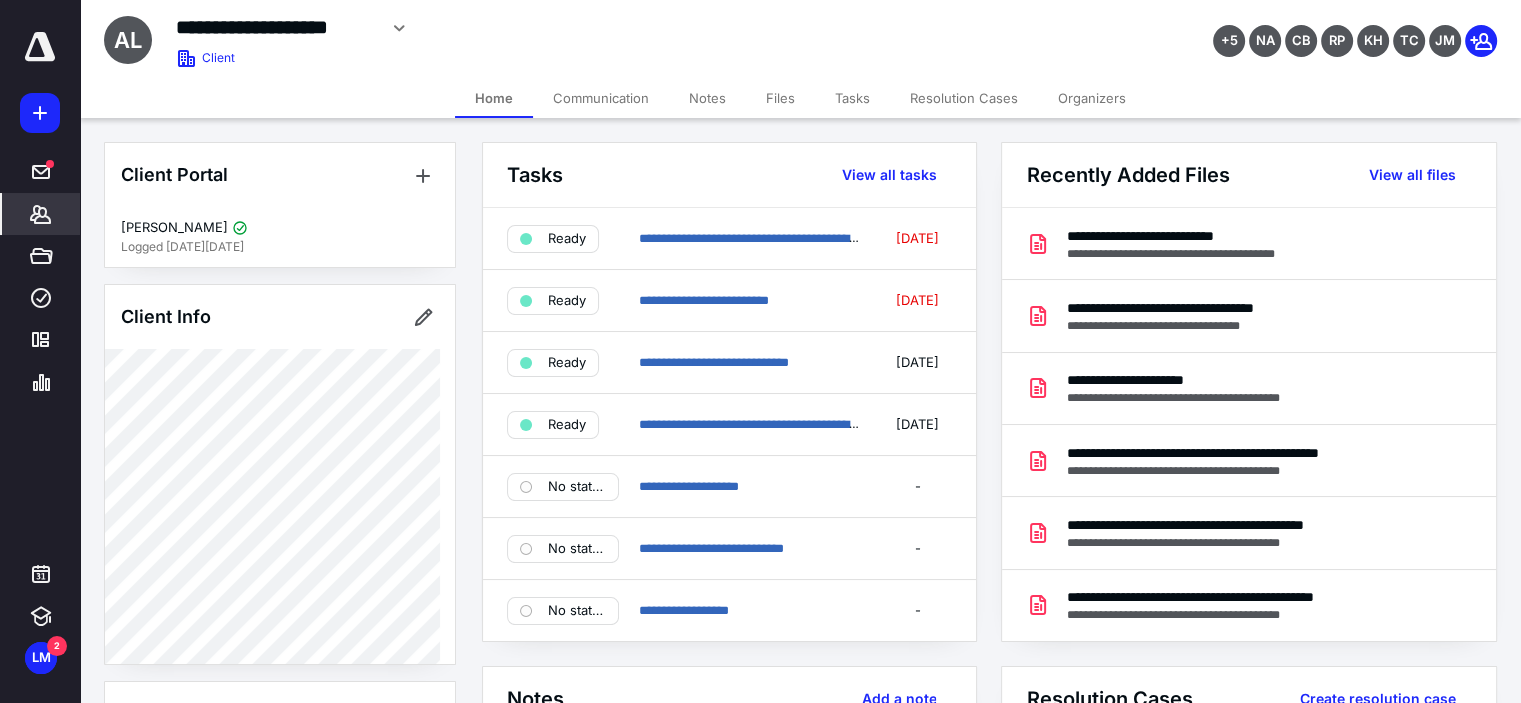 click on "Communication" at bounding box center [601, 98] 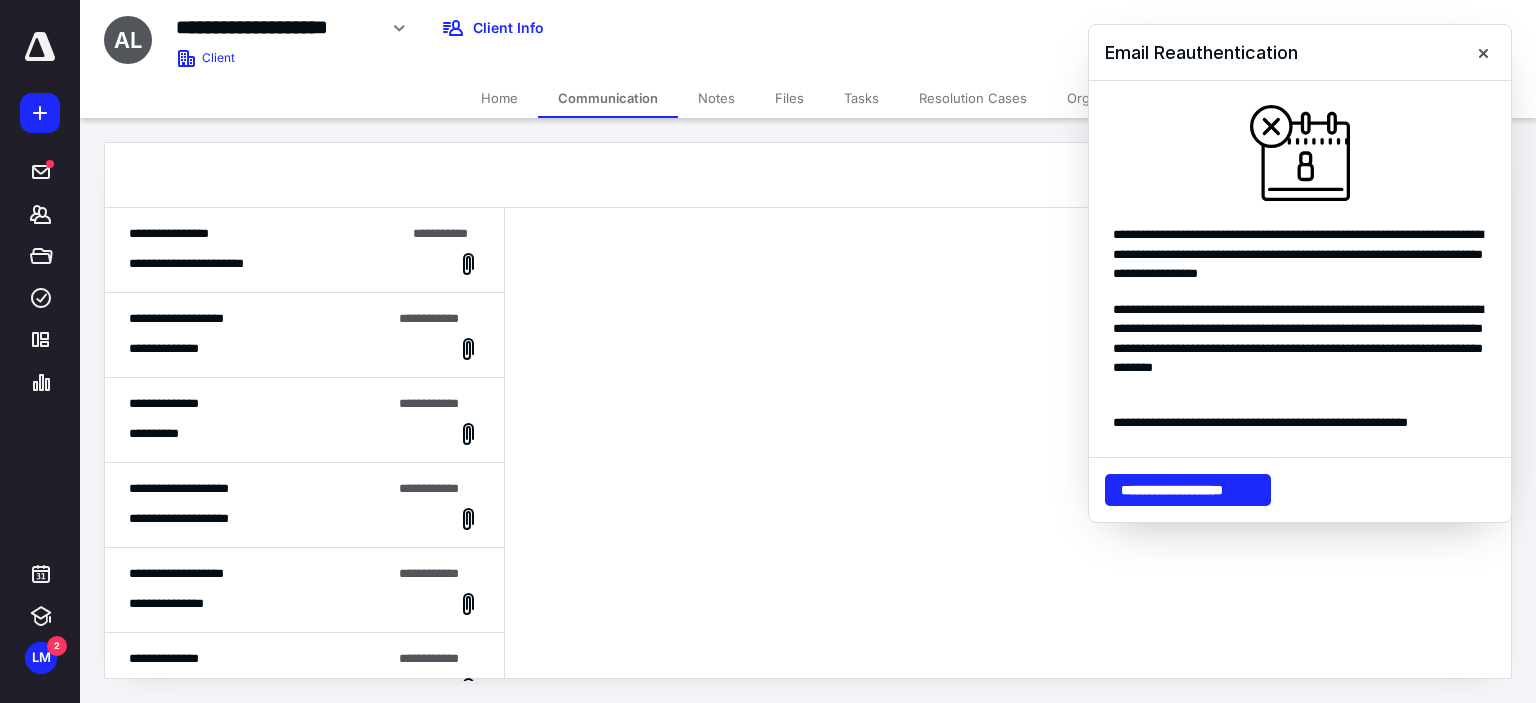 click at bounding box center (1008, 444) 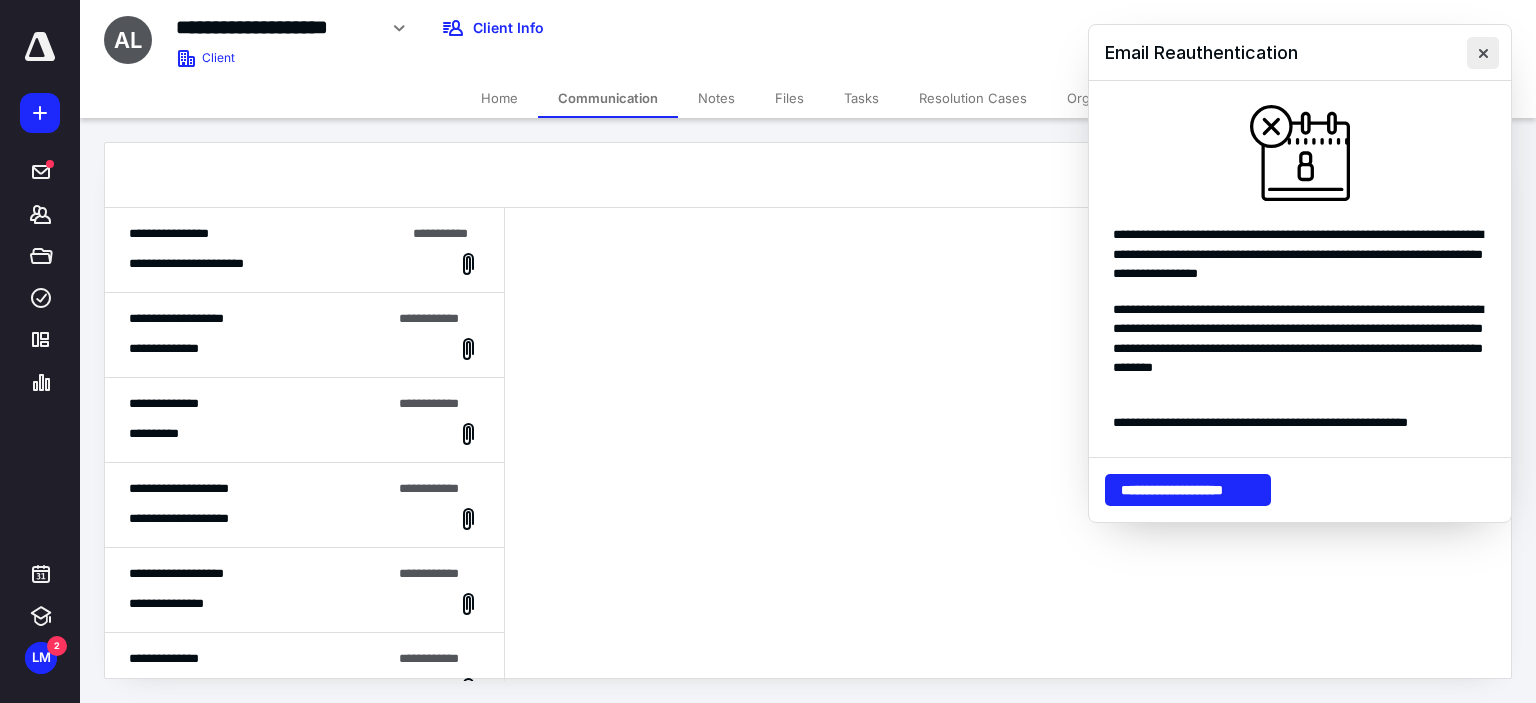 click at bounding box center [1483, 53] 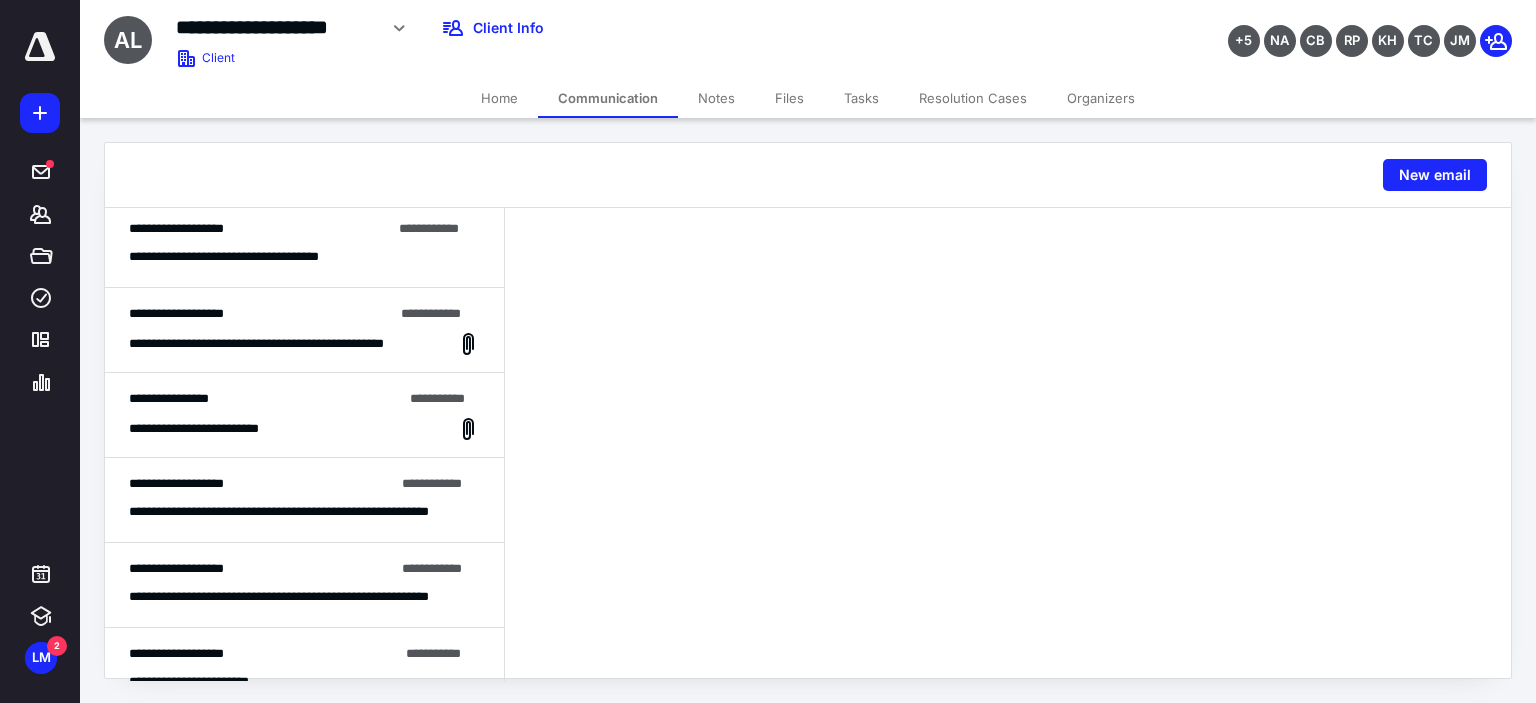 scroll, scrollTop: 716, scrollLeft: 0, axis: vertical 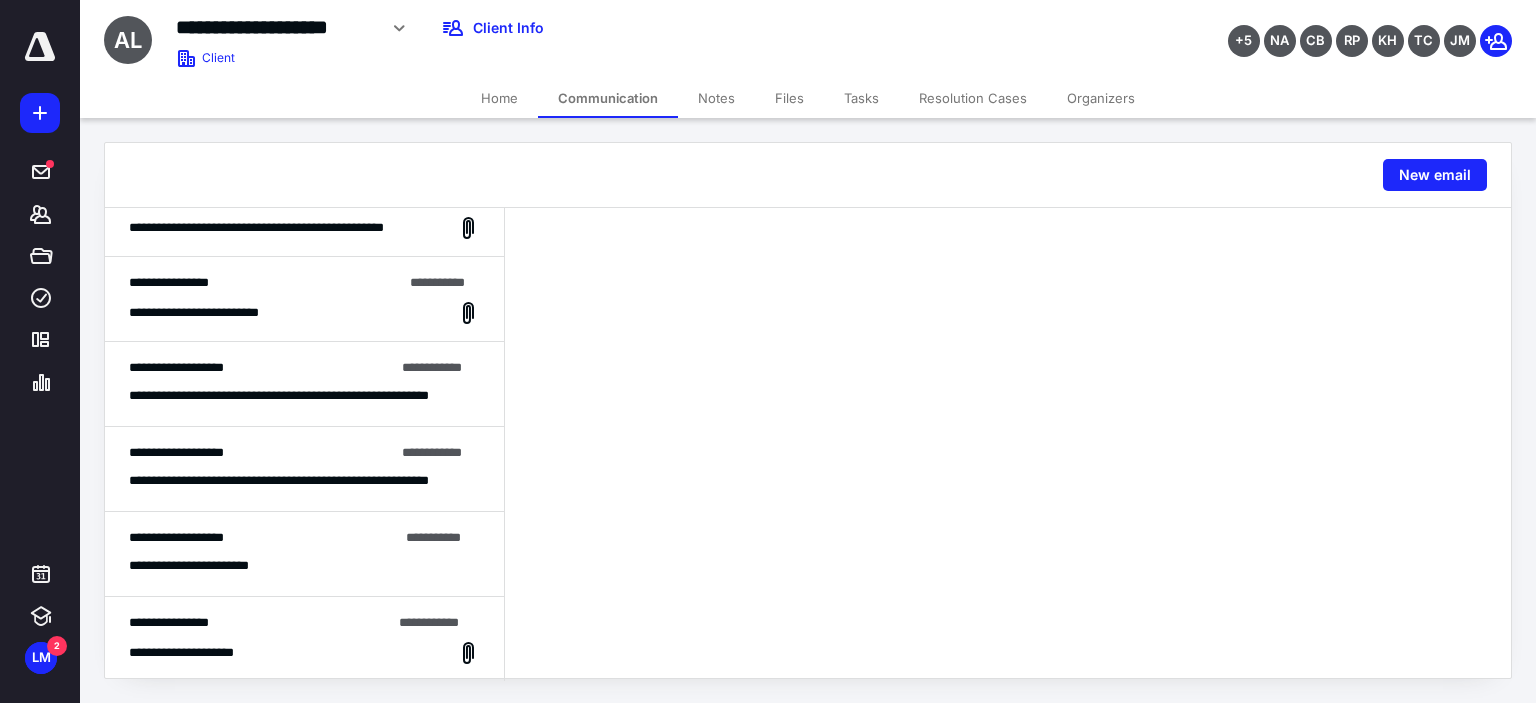 click on "**********" at bounding box center (304, 469) 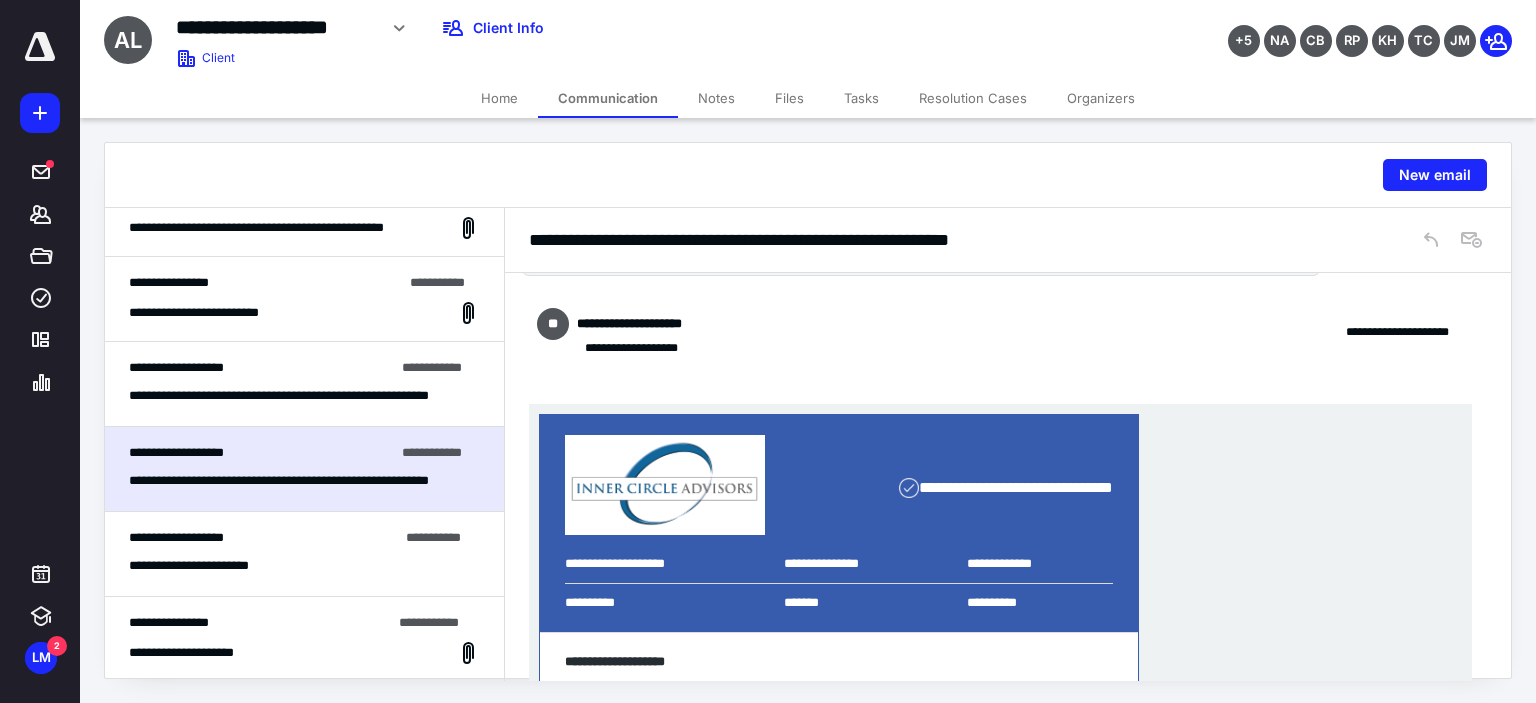 scroll, scrollTop: 379, scrollLeft: 0, axis: vertical 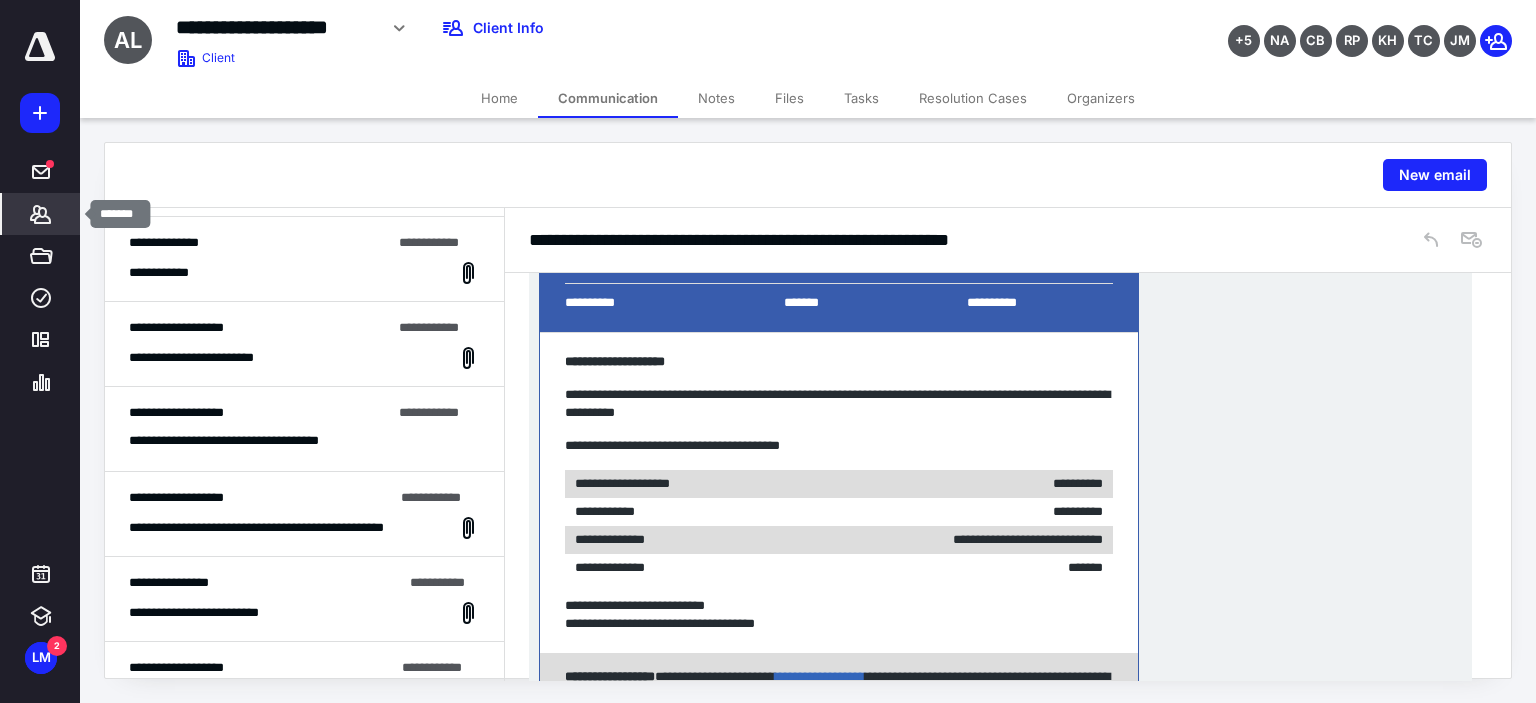 click 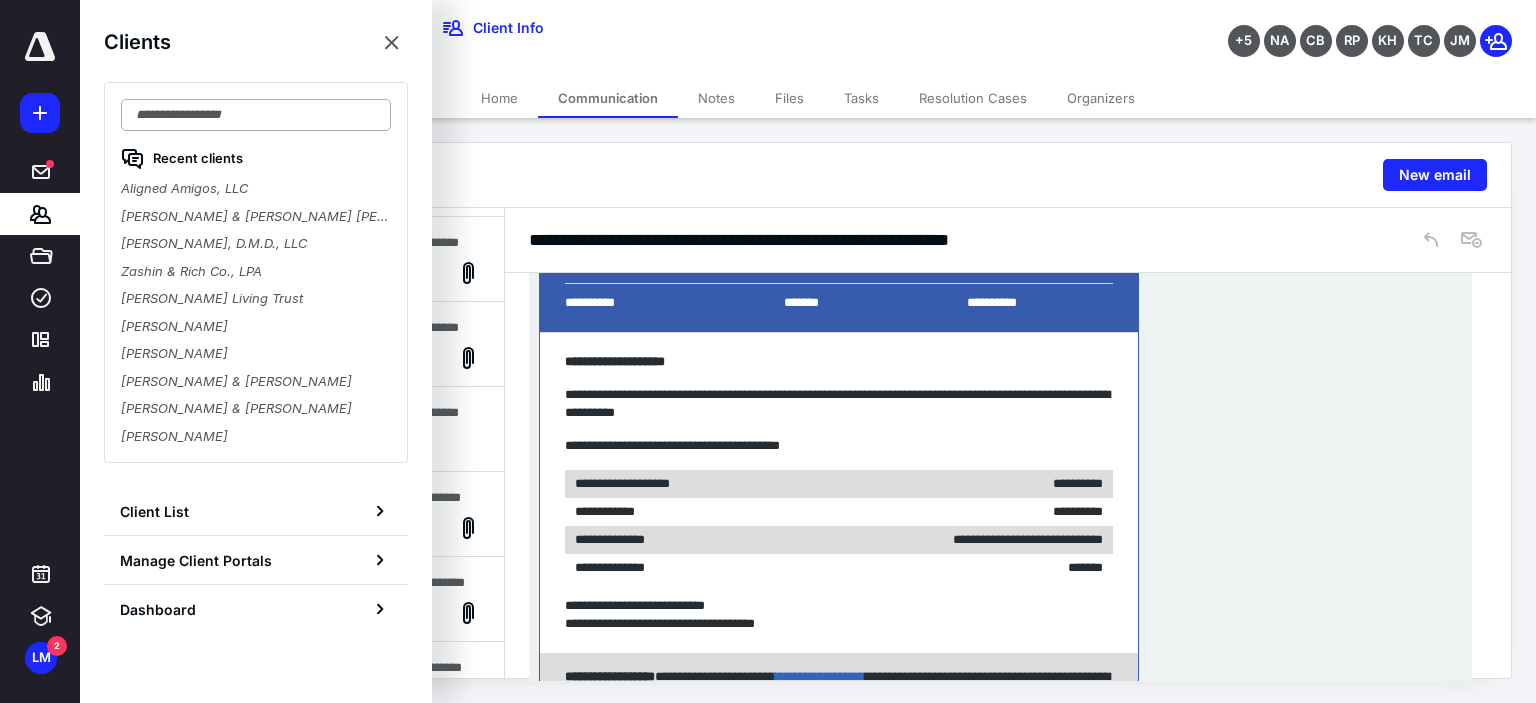 click at bounding box center (256, 115) 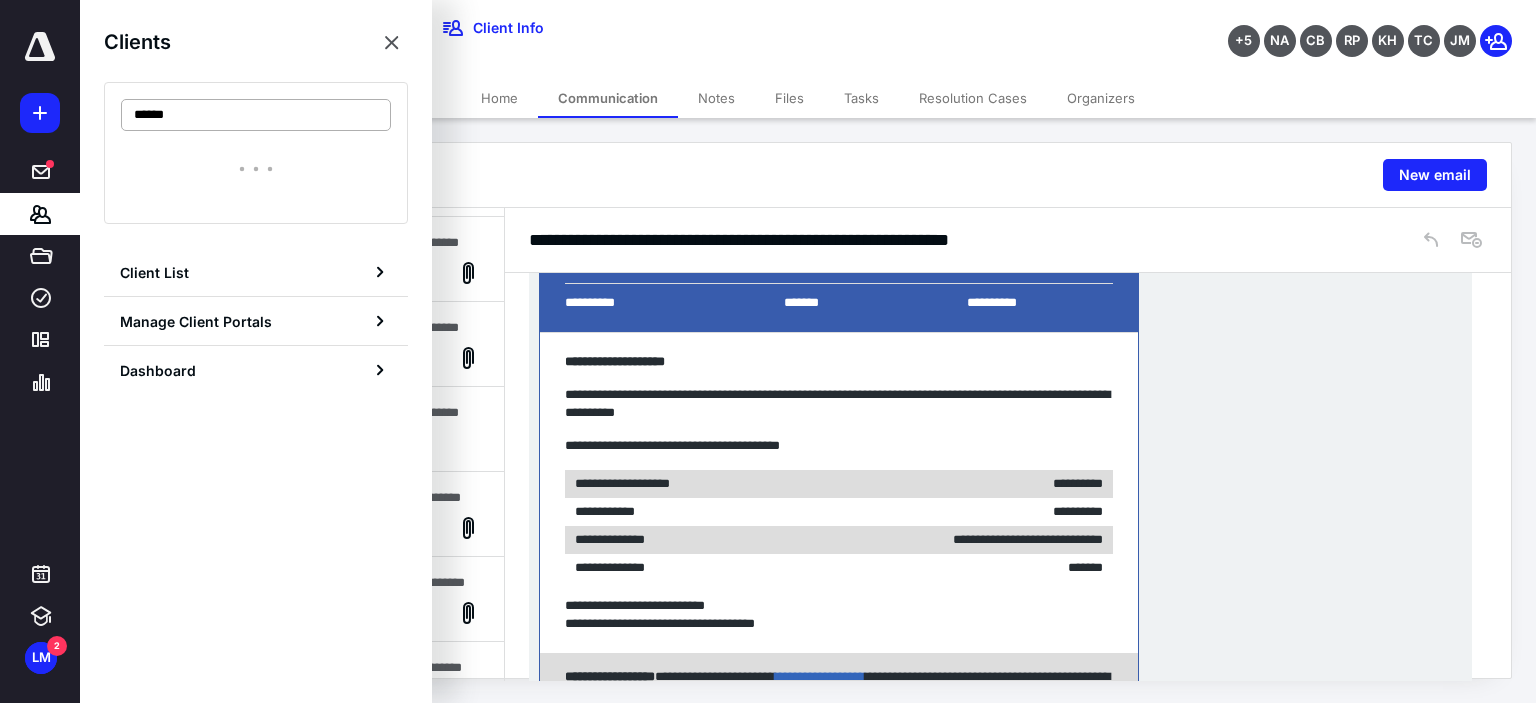 type on "******" 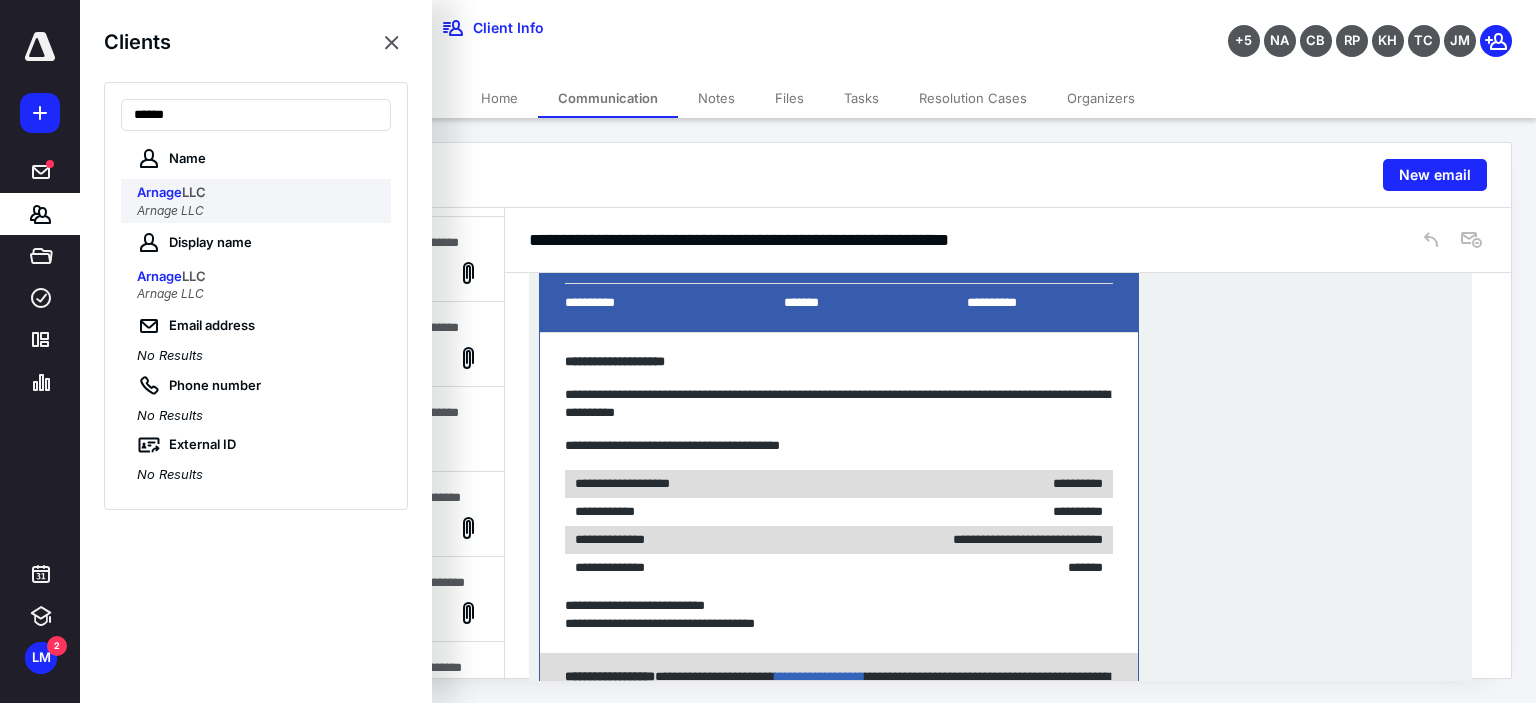 click on "LLC" at bounding box center [194, 192] 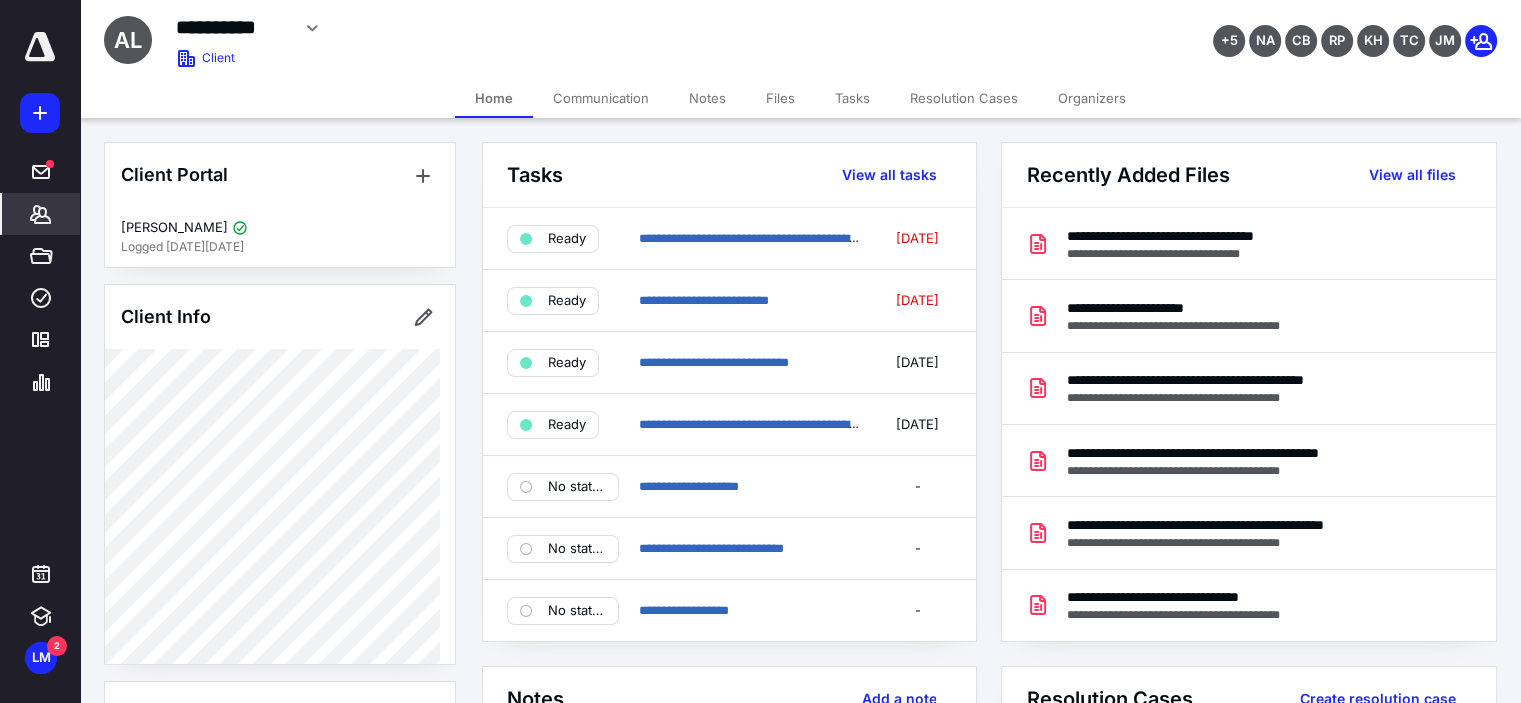 click on "Communication" at bounding box center (601, 98) 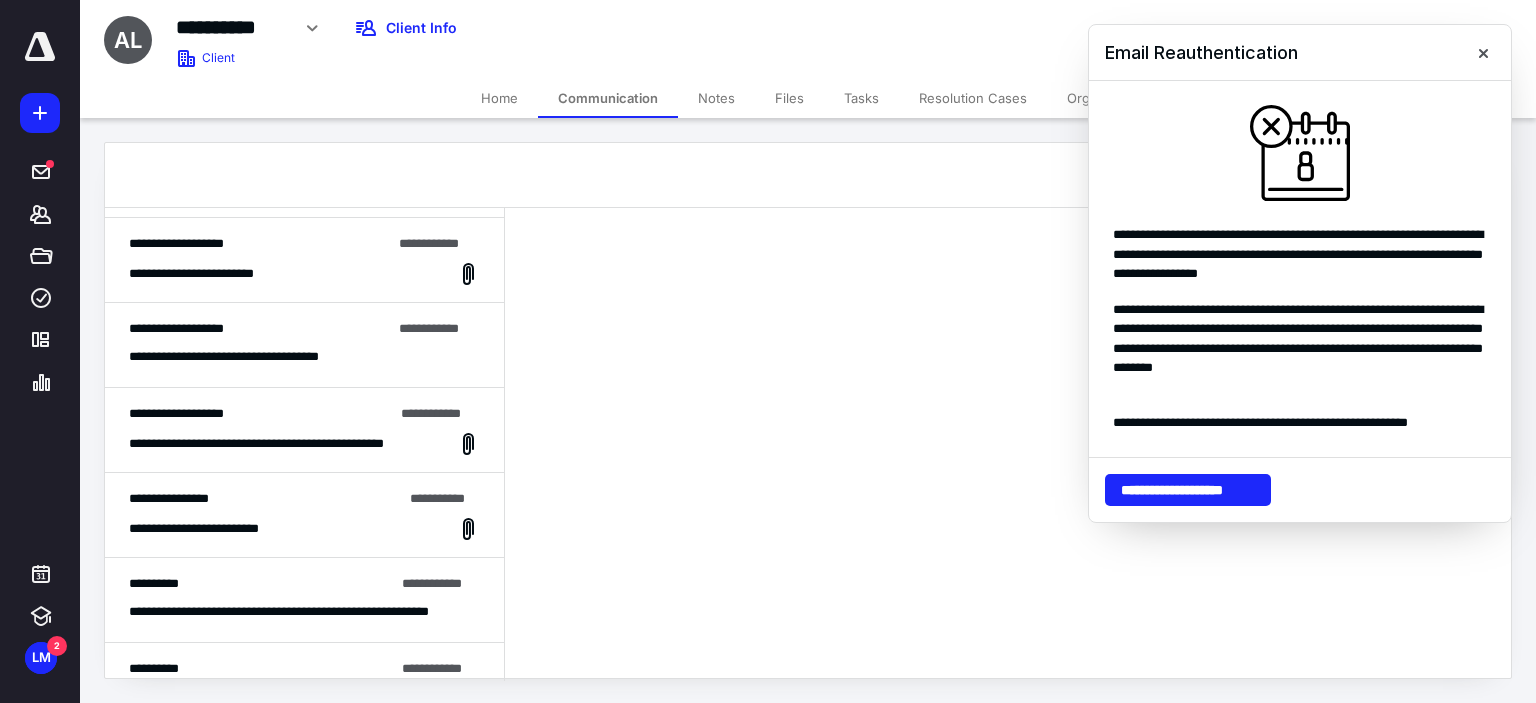 scroll, scrollTop: 700, scrollLeft: 0, axis: vertical 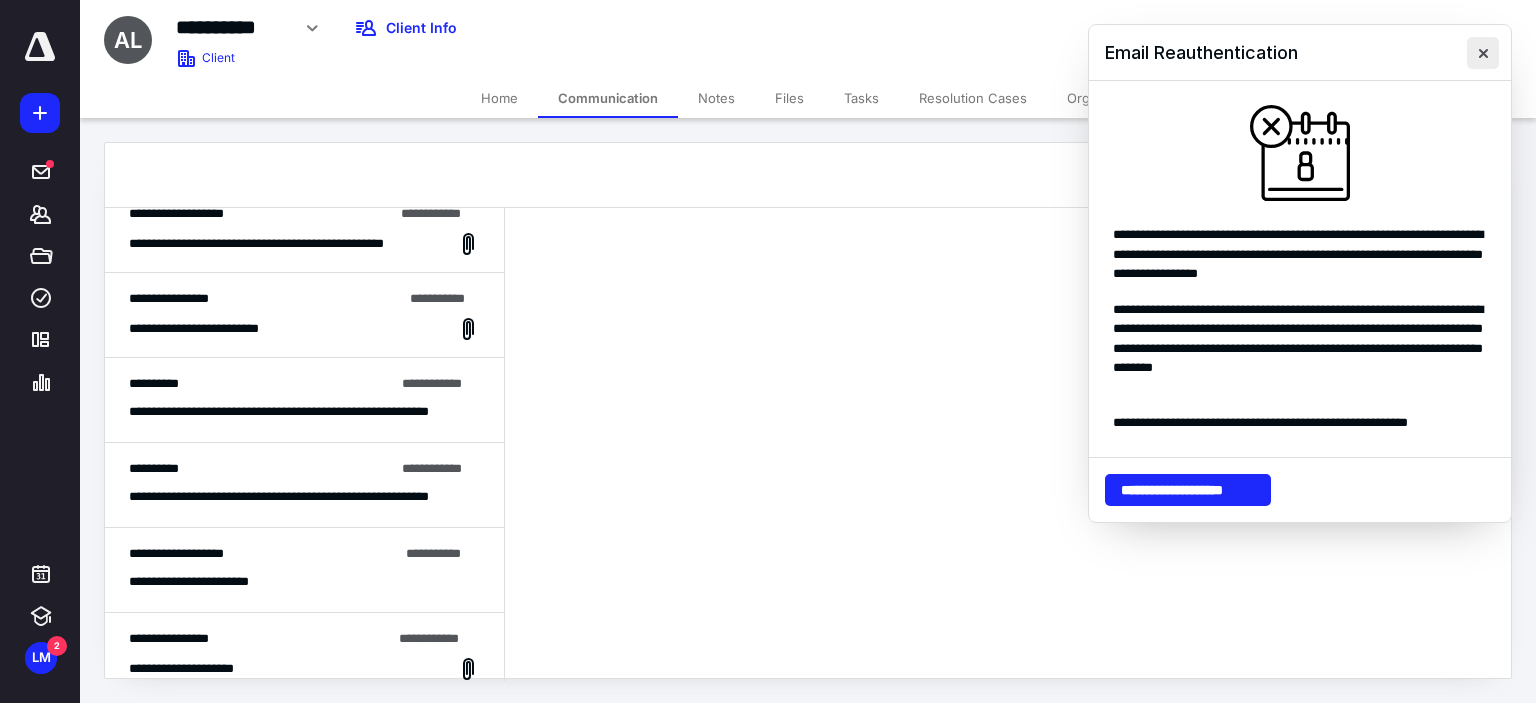 click at bounding box center [1483, 53] 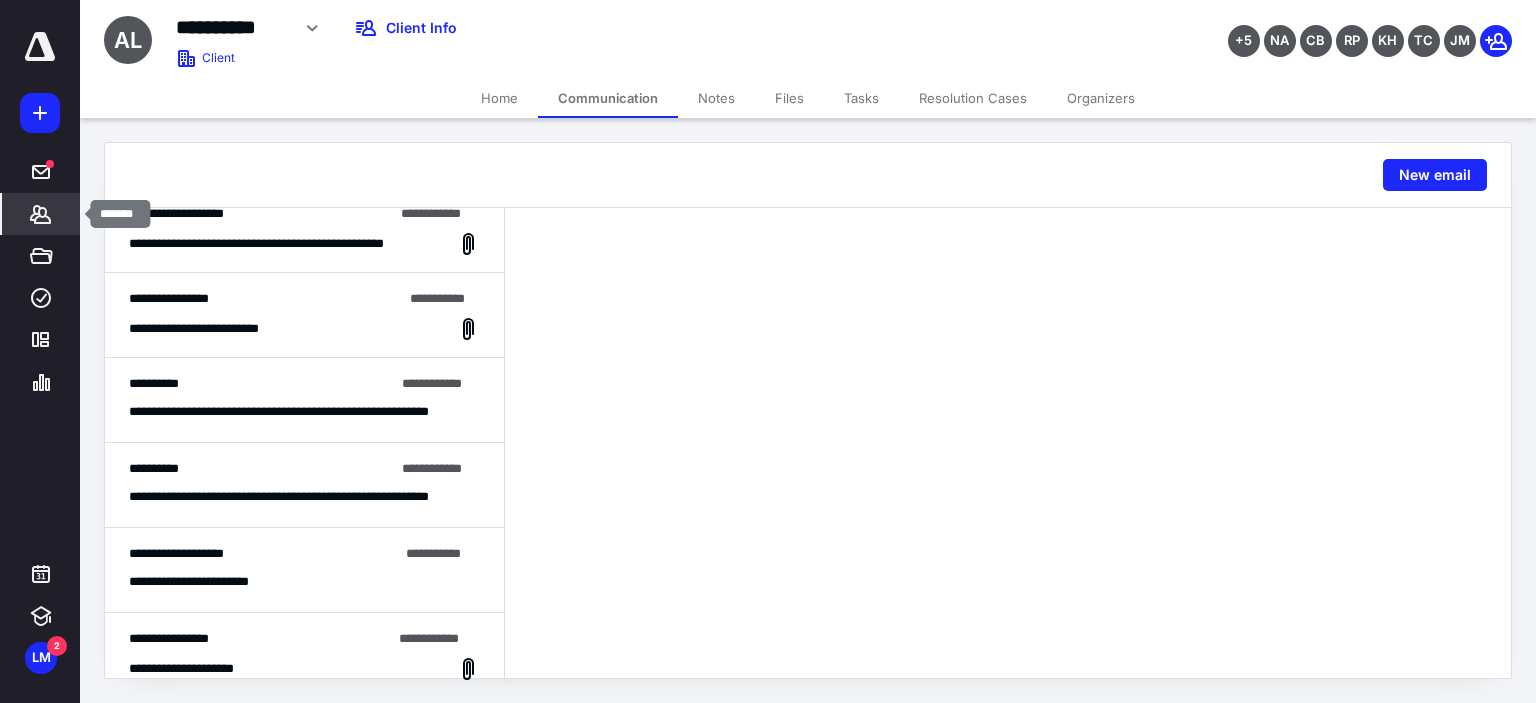 click 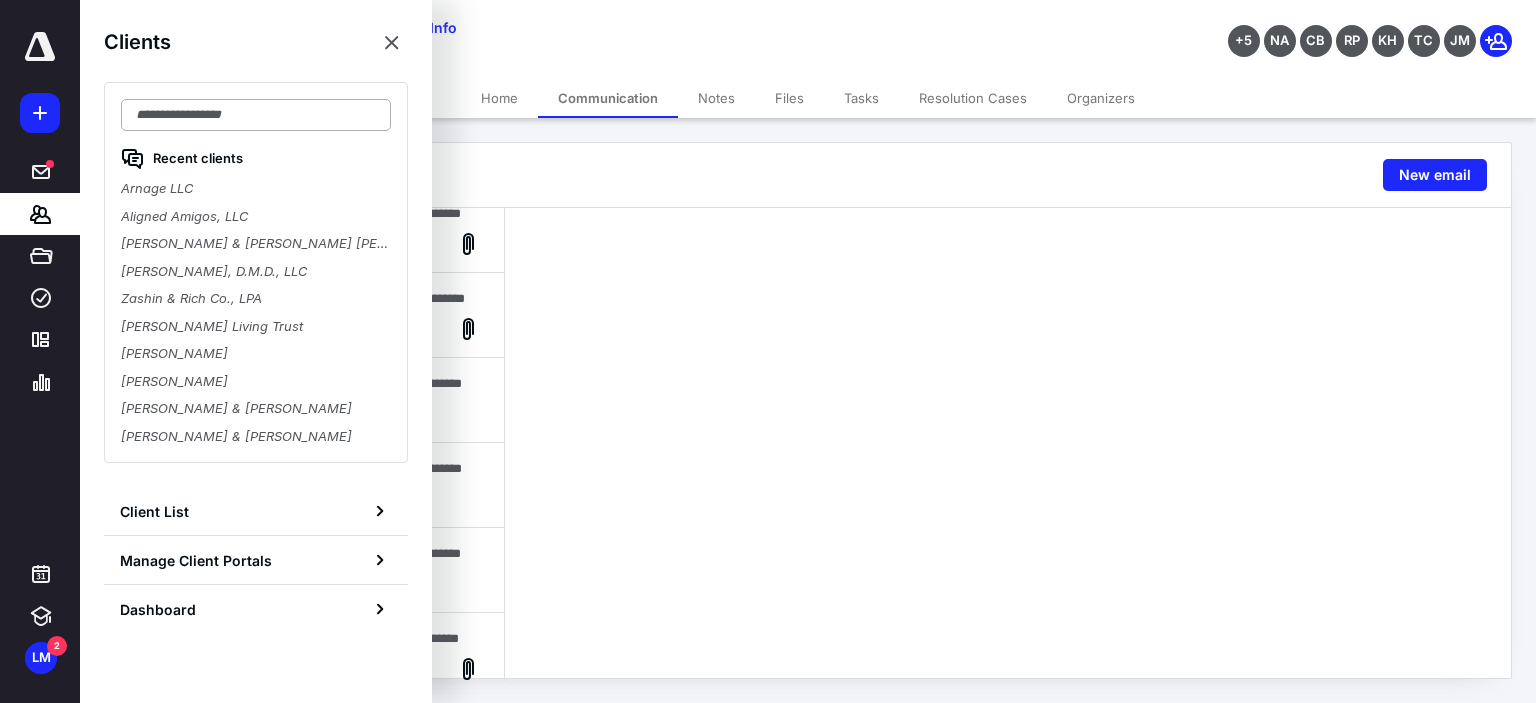 click at bounding box center [256, 115] 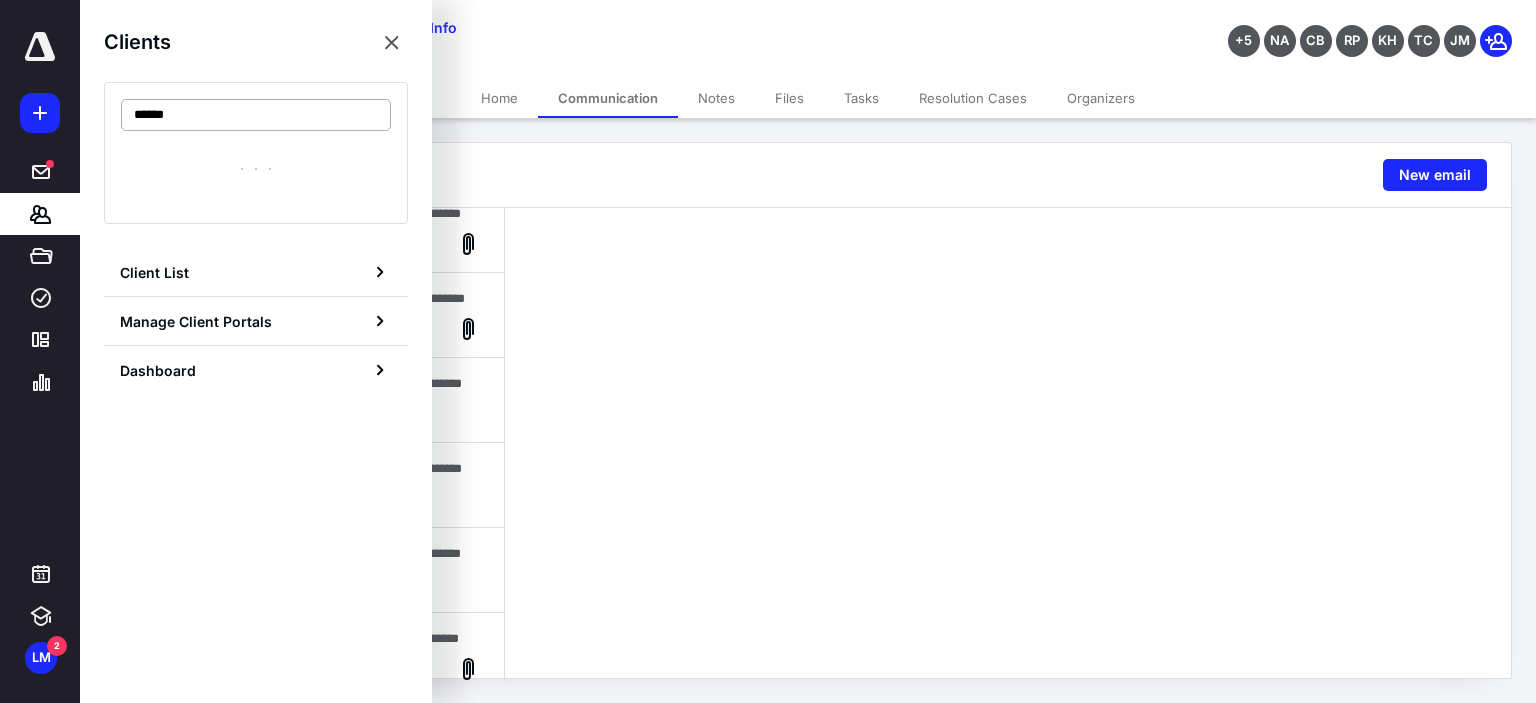 type on "******" 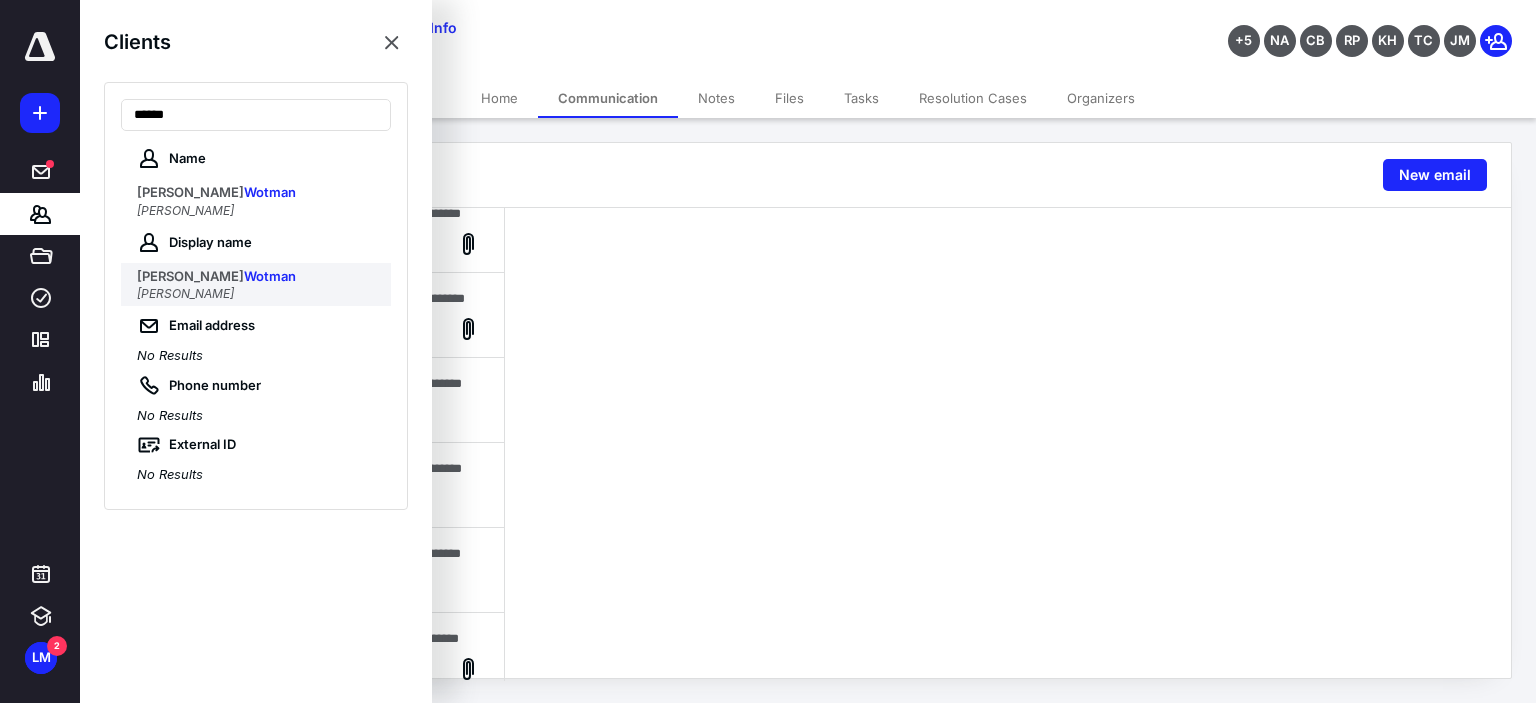 click on "[PERSON_NAME]" at bounding box center (185, 293) 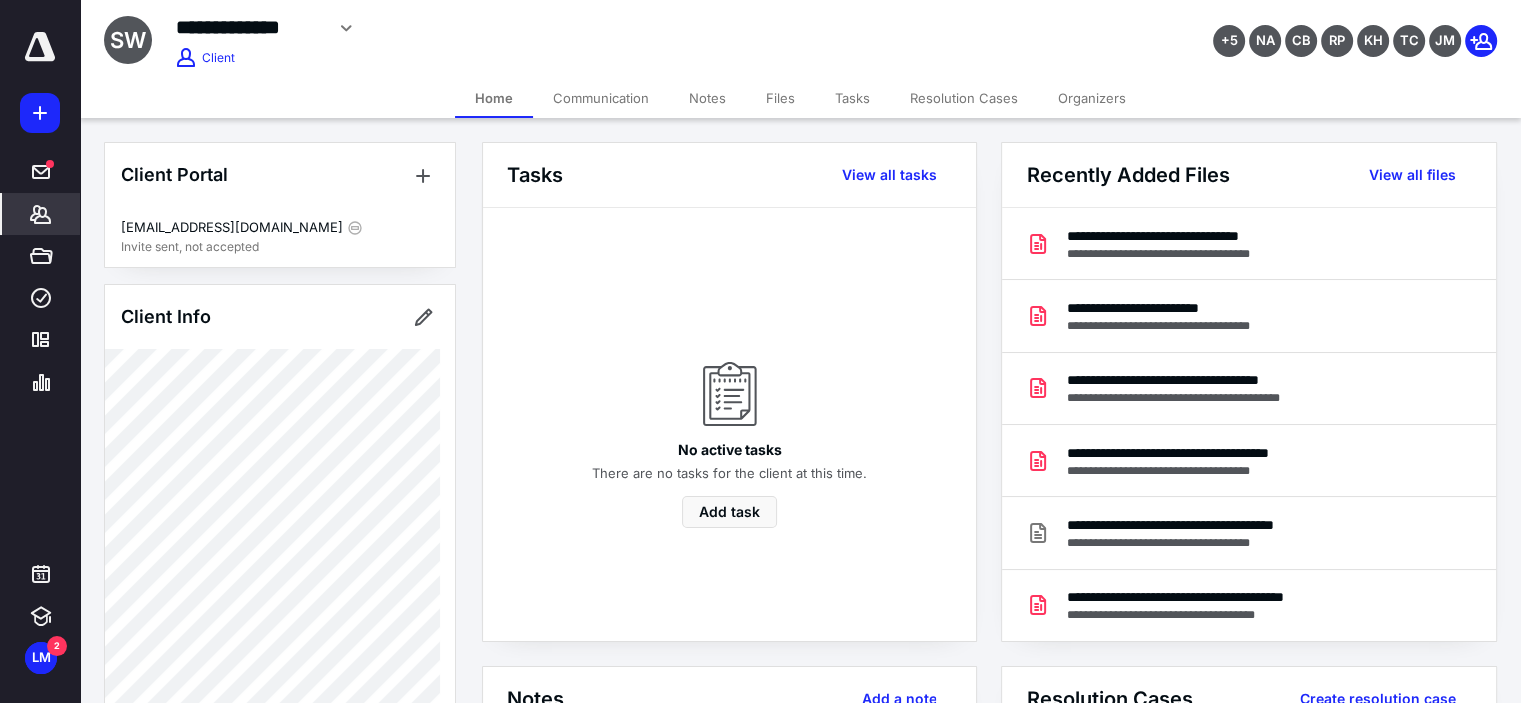 click on "Communication" at bounding box center (601, 98) 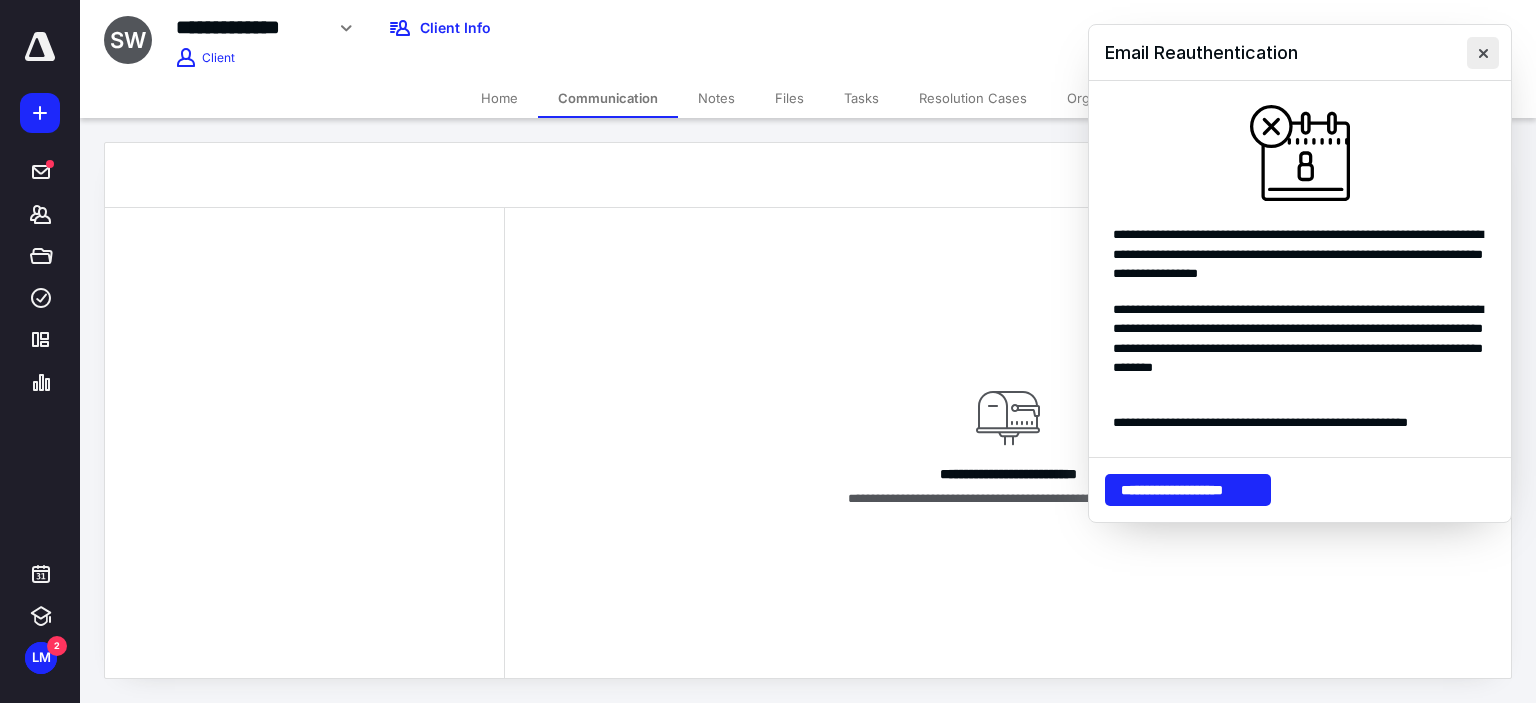 click at bounding box center (1483, 53) 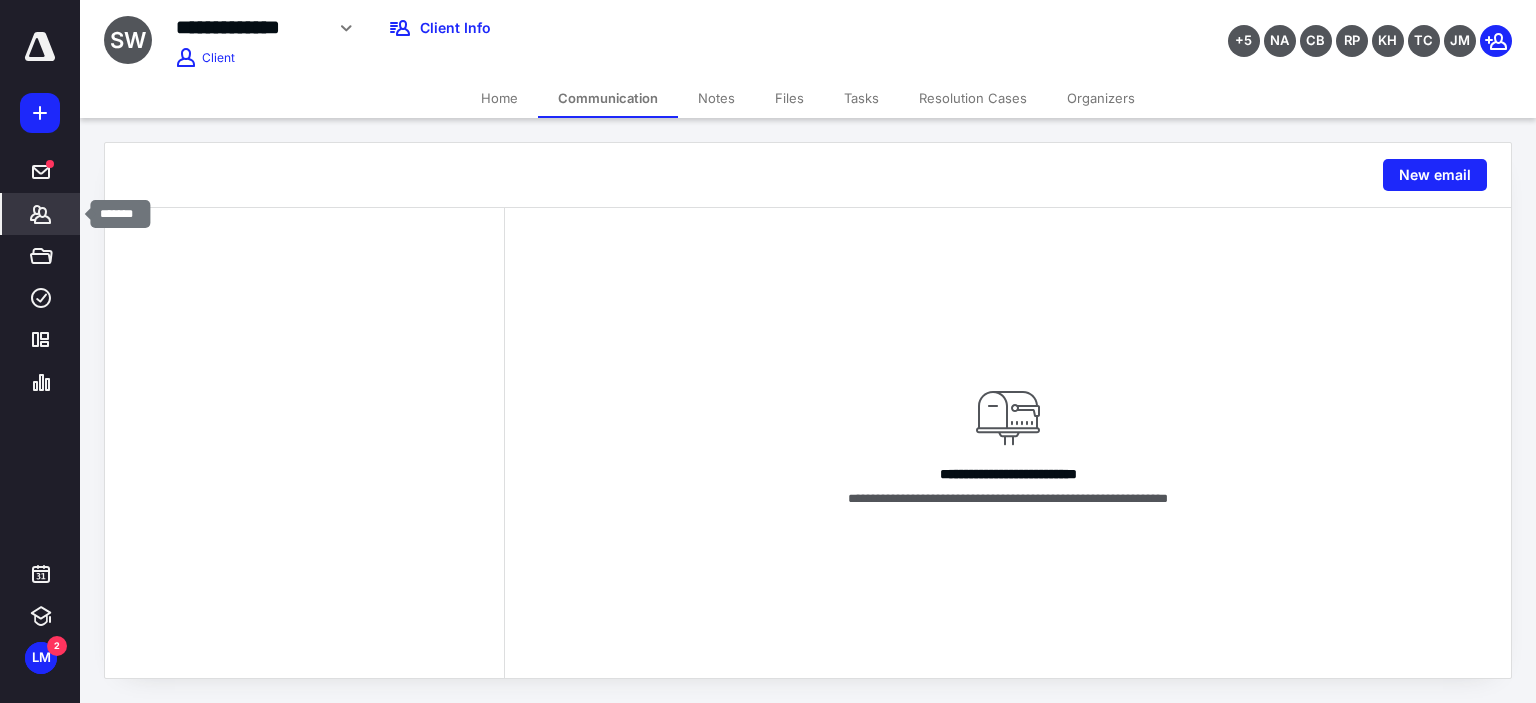 click 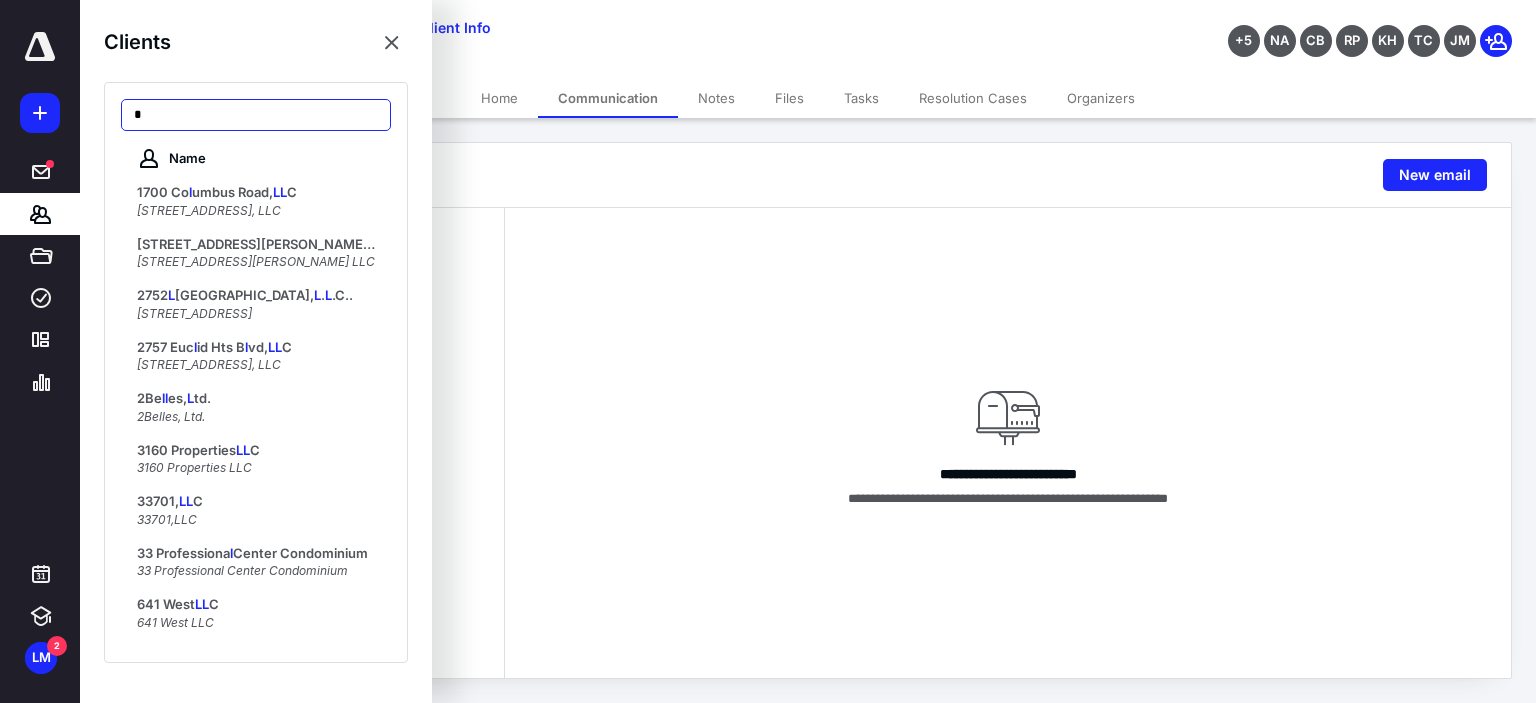 type on "*" 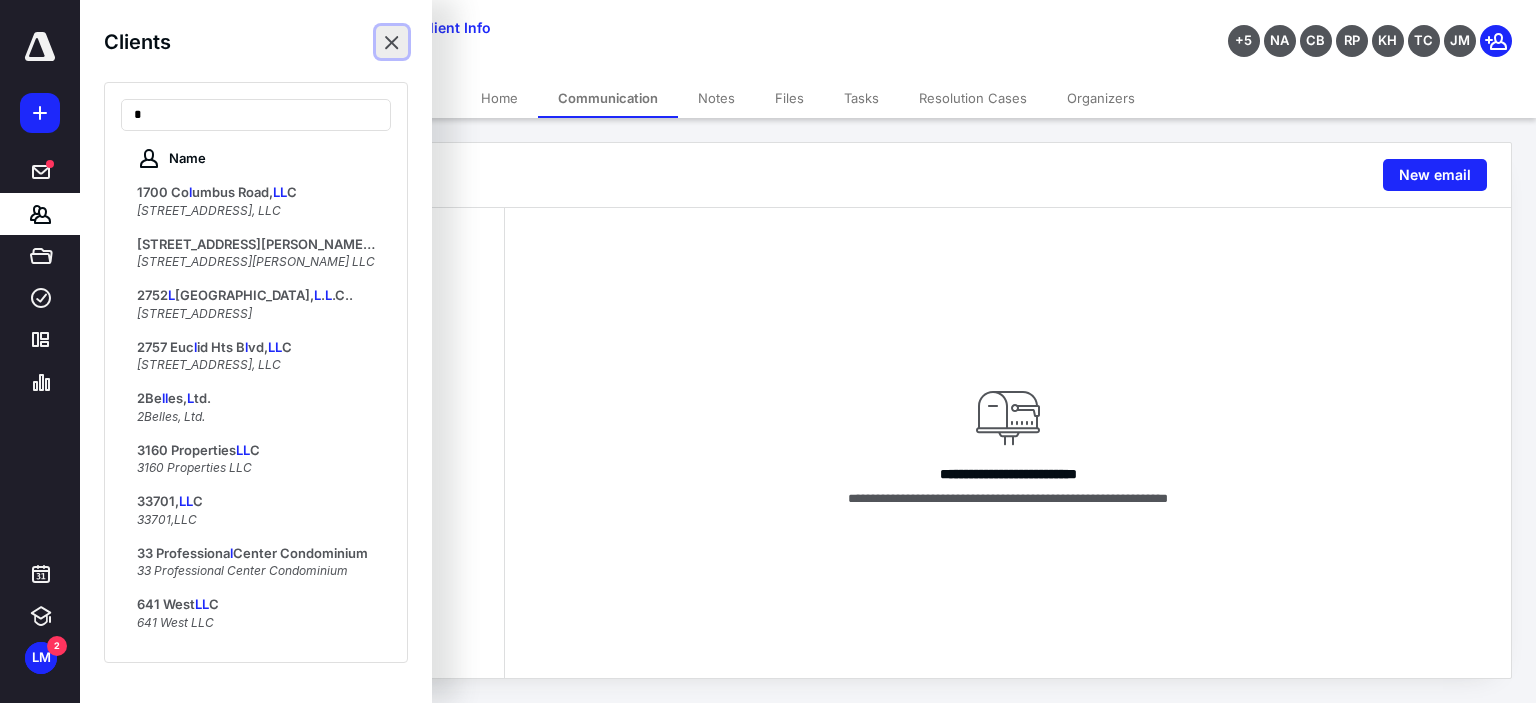 click at bounding box center [392, 42] 